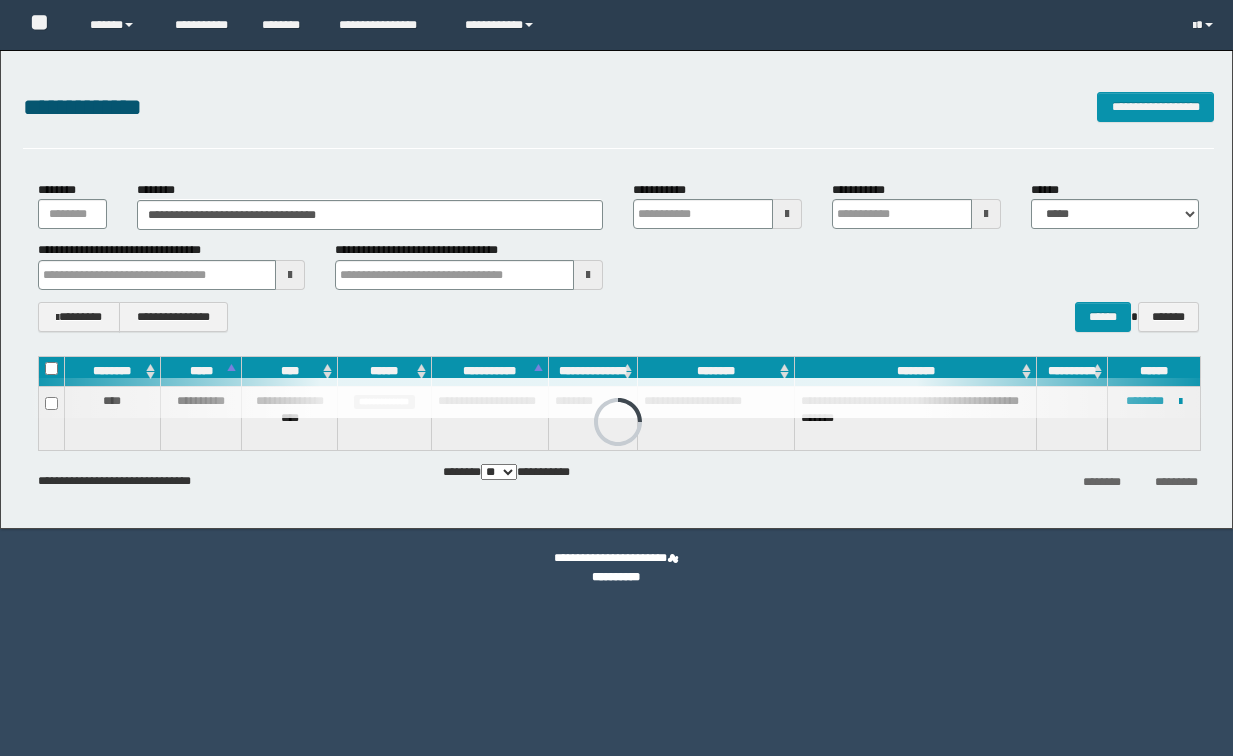 scroll, scrollTop: 0, scrollLeft: 0, axis: both 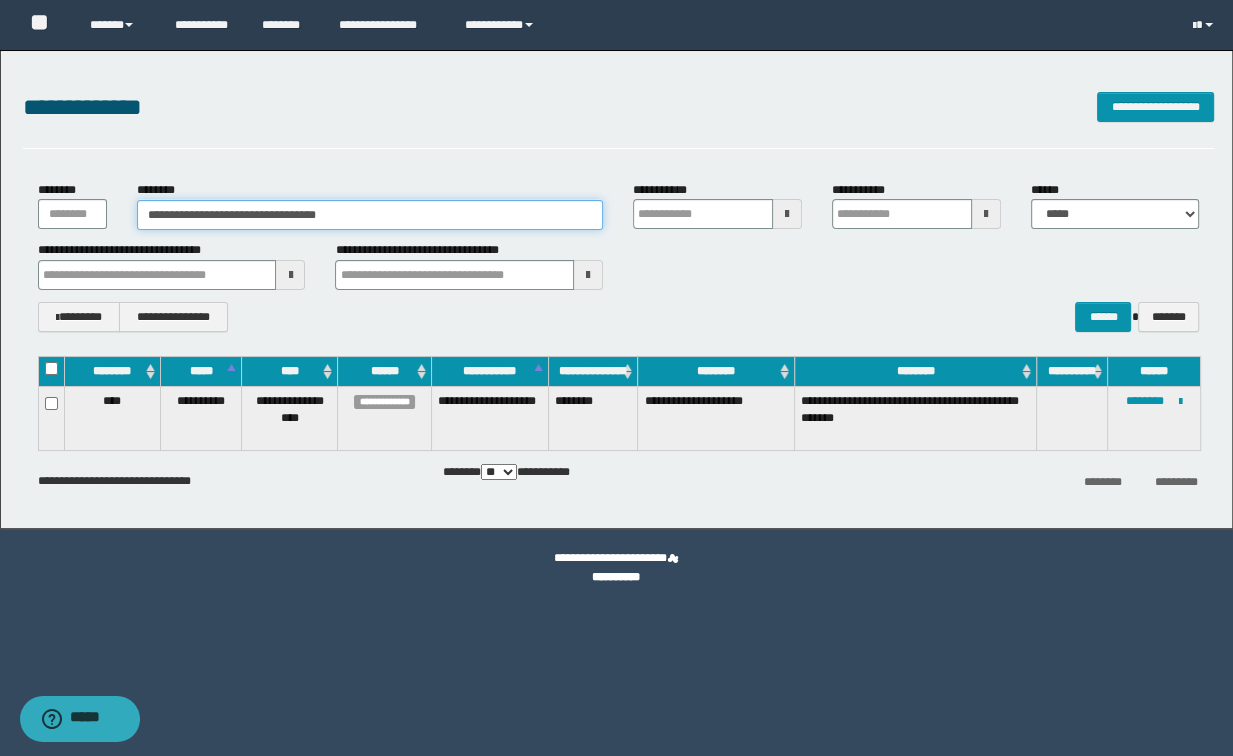 drag, startPoint x: 404, startPoint y: 219, endPoint x: 0, endPoint y: 176, distance: 406.28192 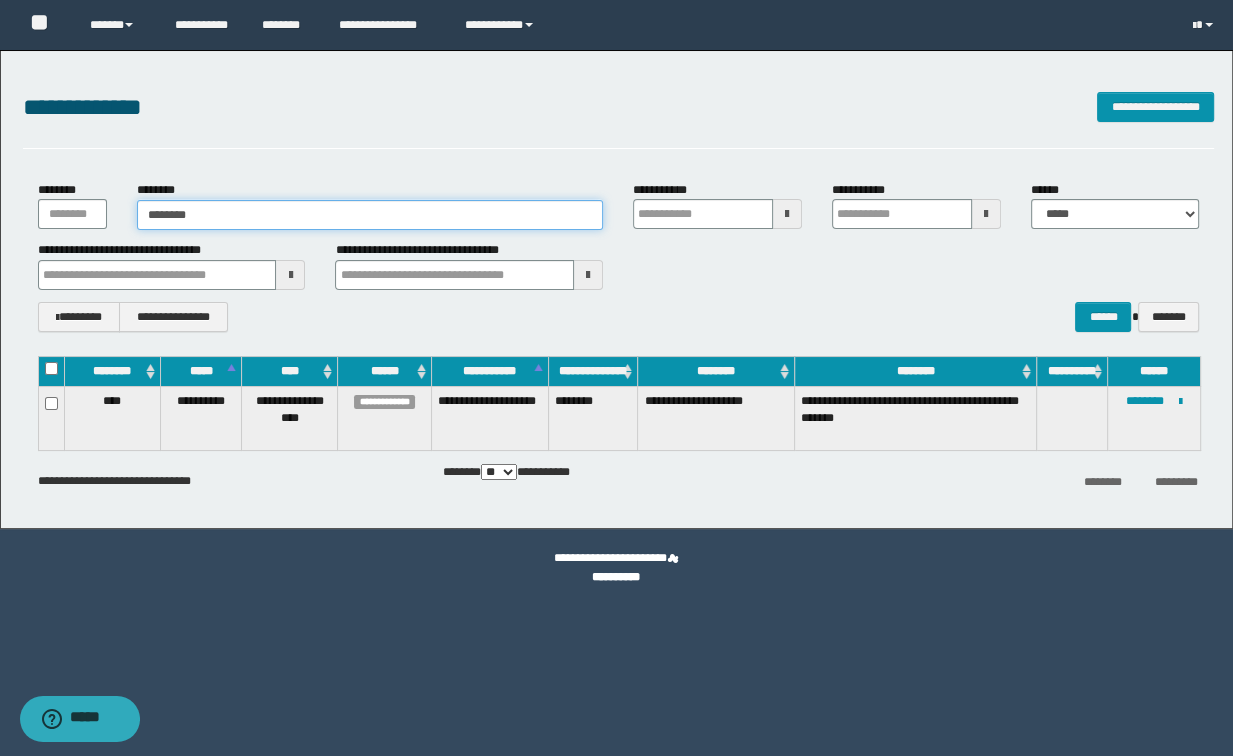 type on "********" 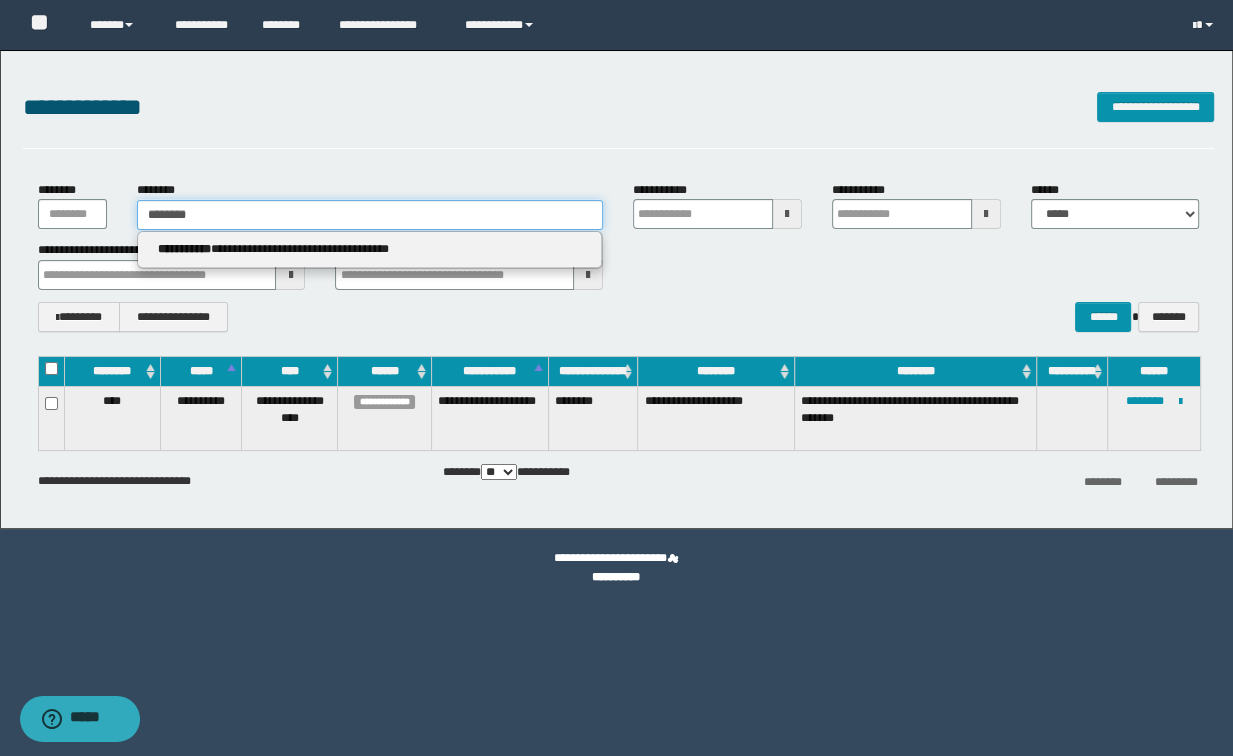type on "********" 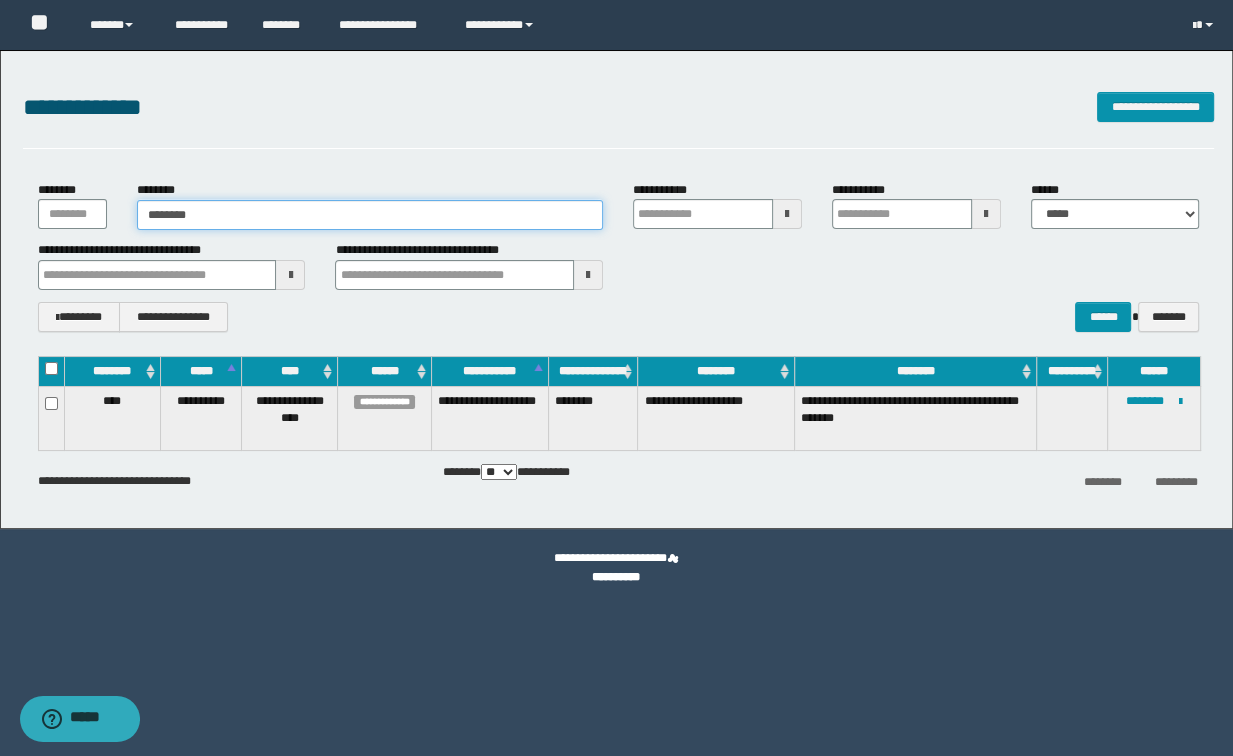 type on "********" 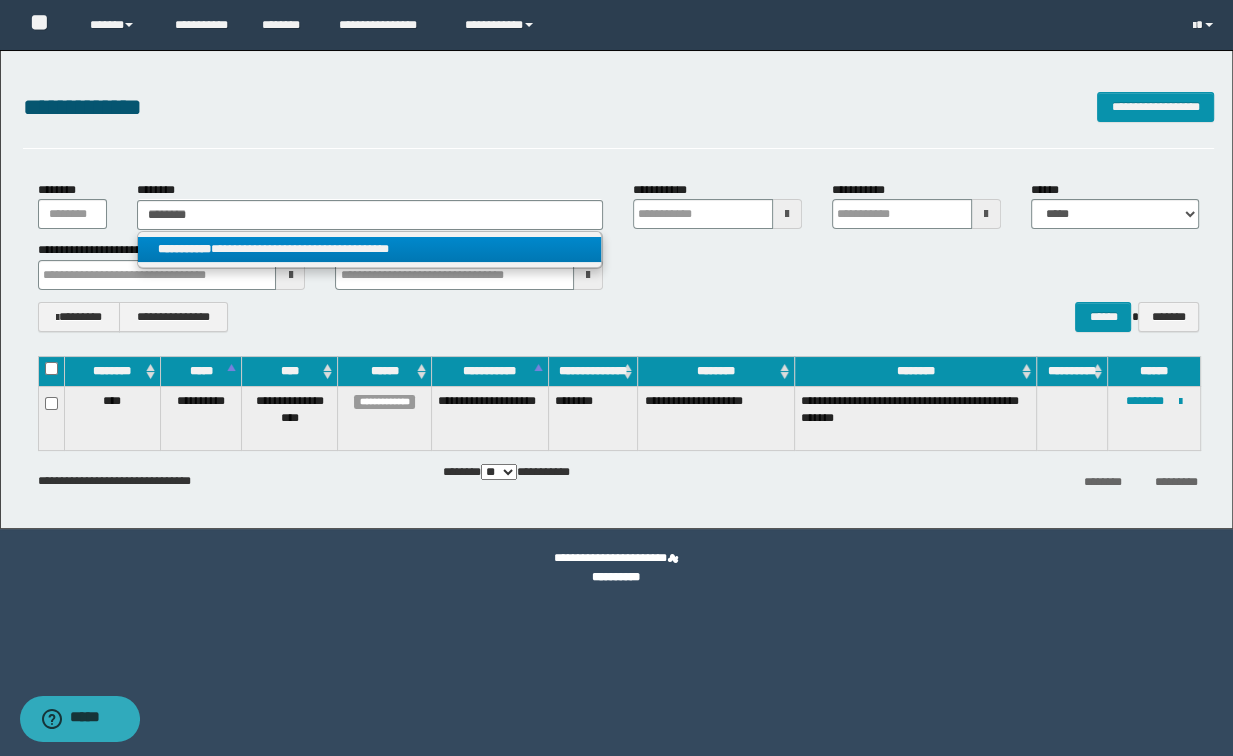 click on "**********" at bounding box center (370, 249) 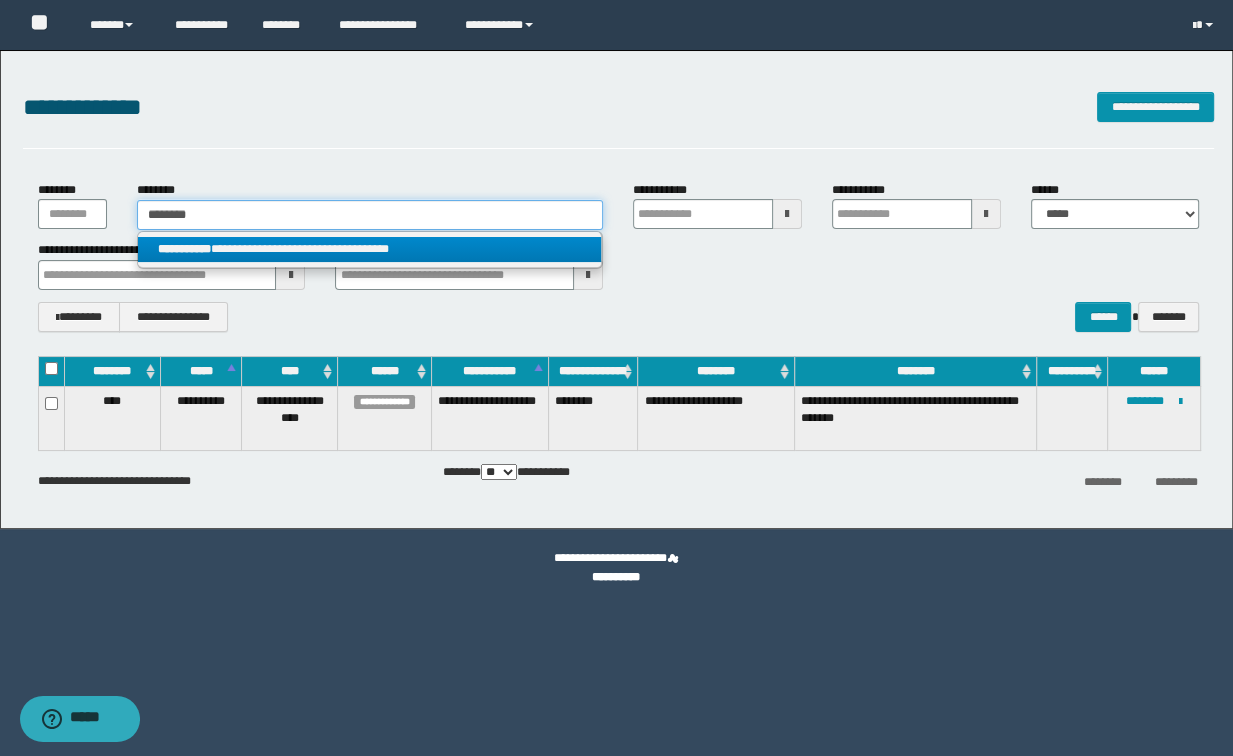 type 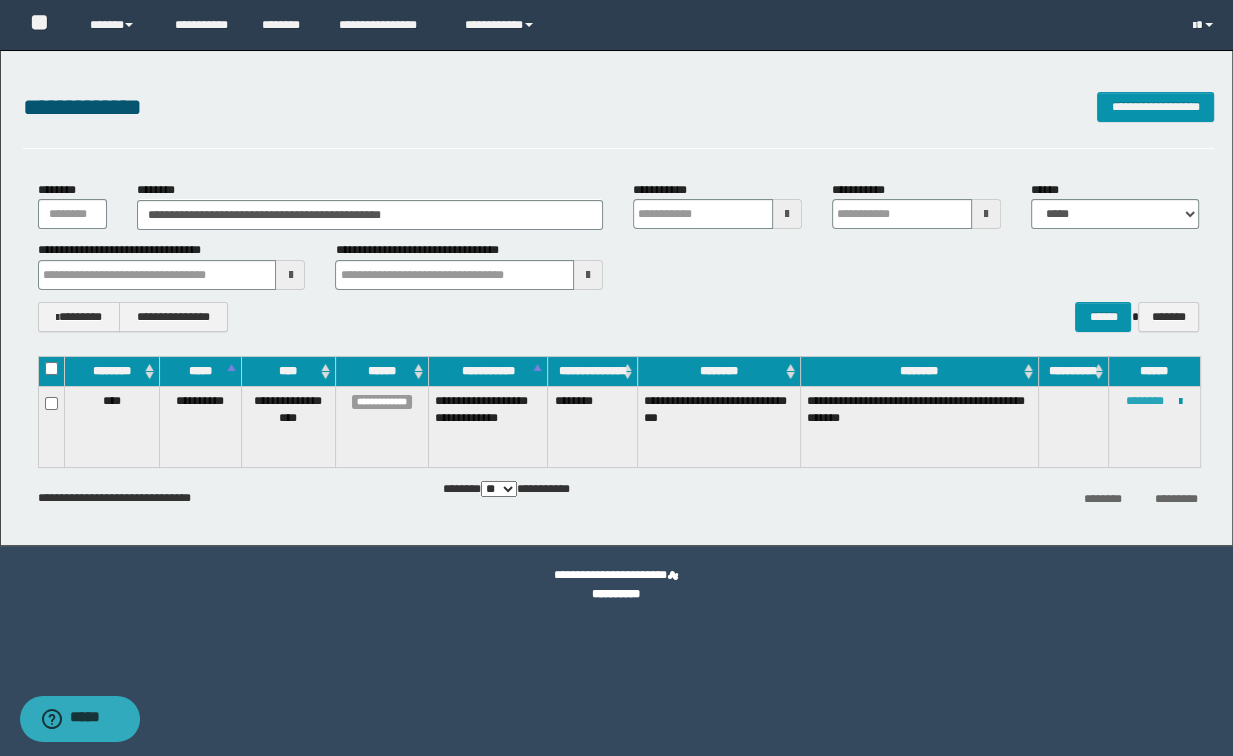 click on "********" at bounding box center (1145, 401) 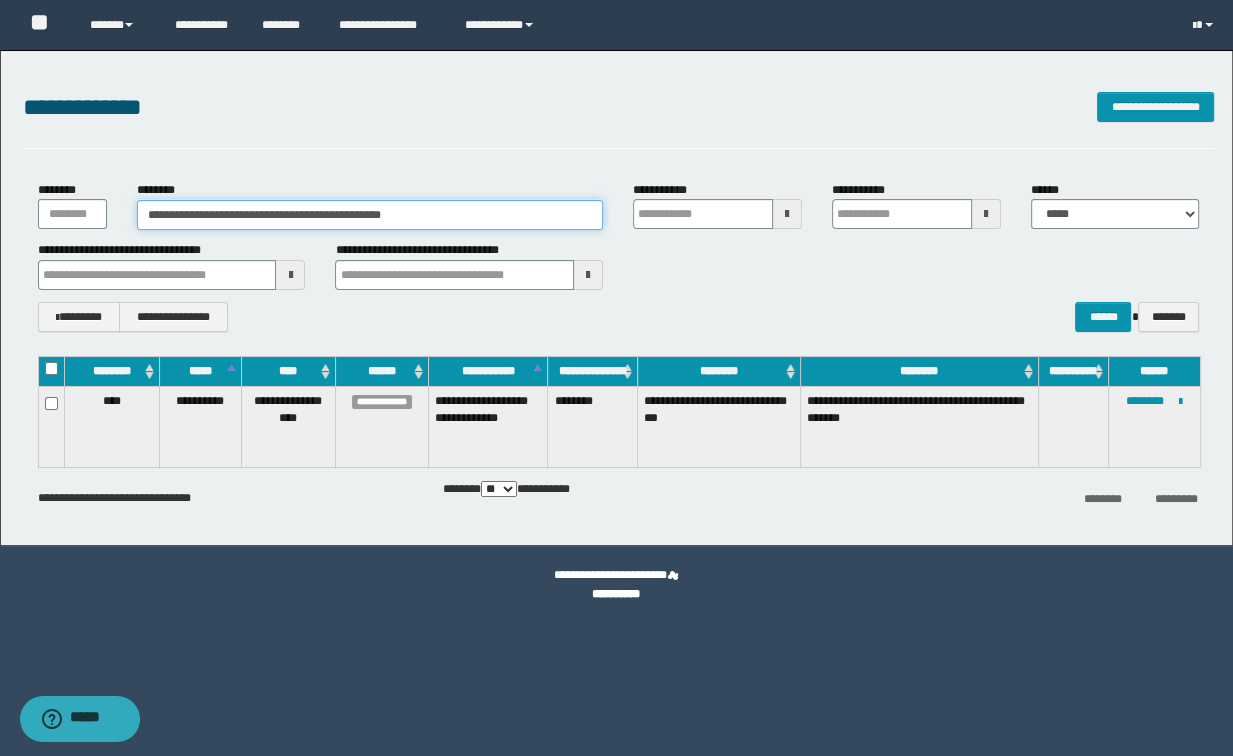 drag, startPoint x: 394, startPoint y: 208, endPoint x: 0, endPoint y: 199, distance: 394.10278 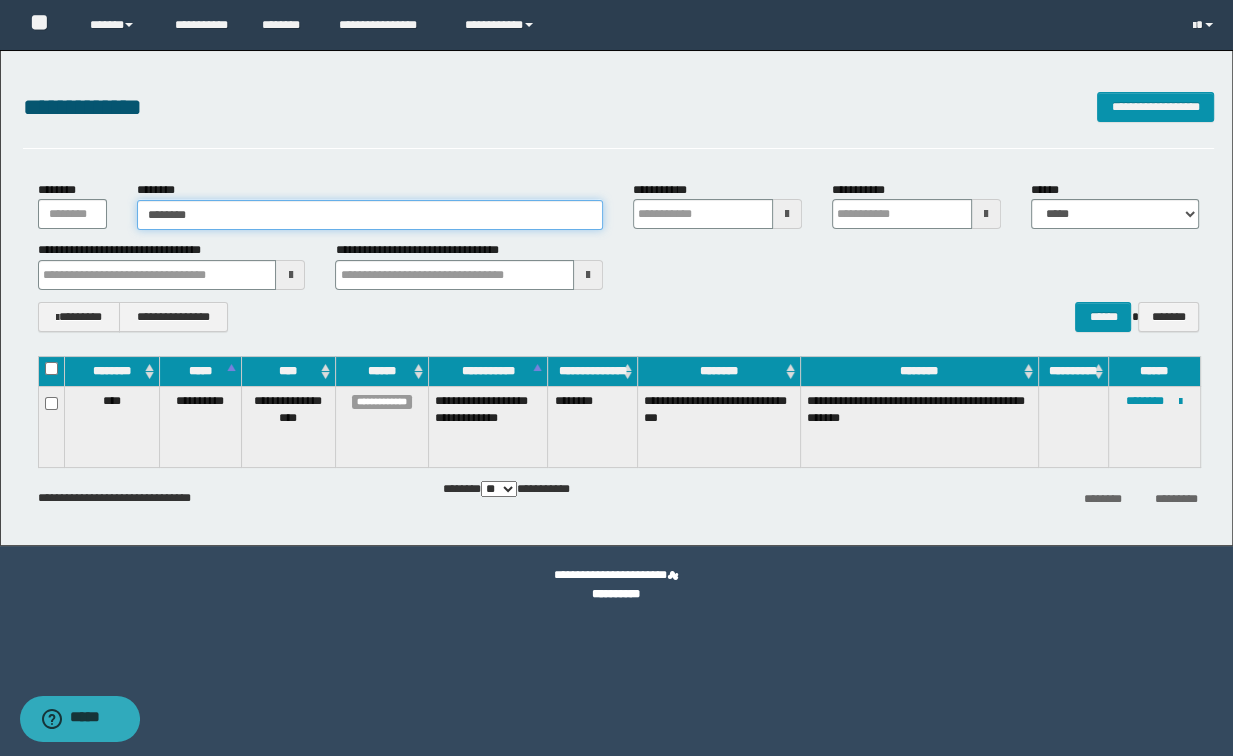 type on "********" 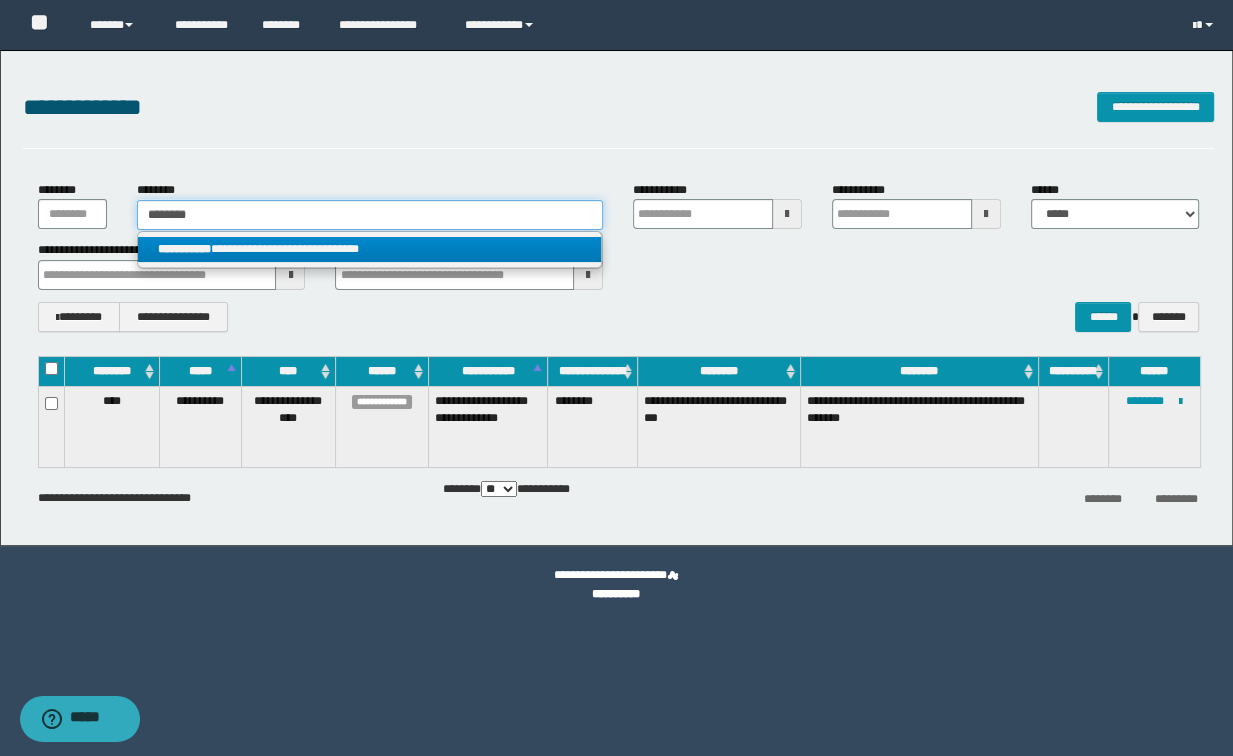 type on "********" 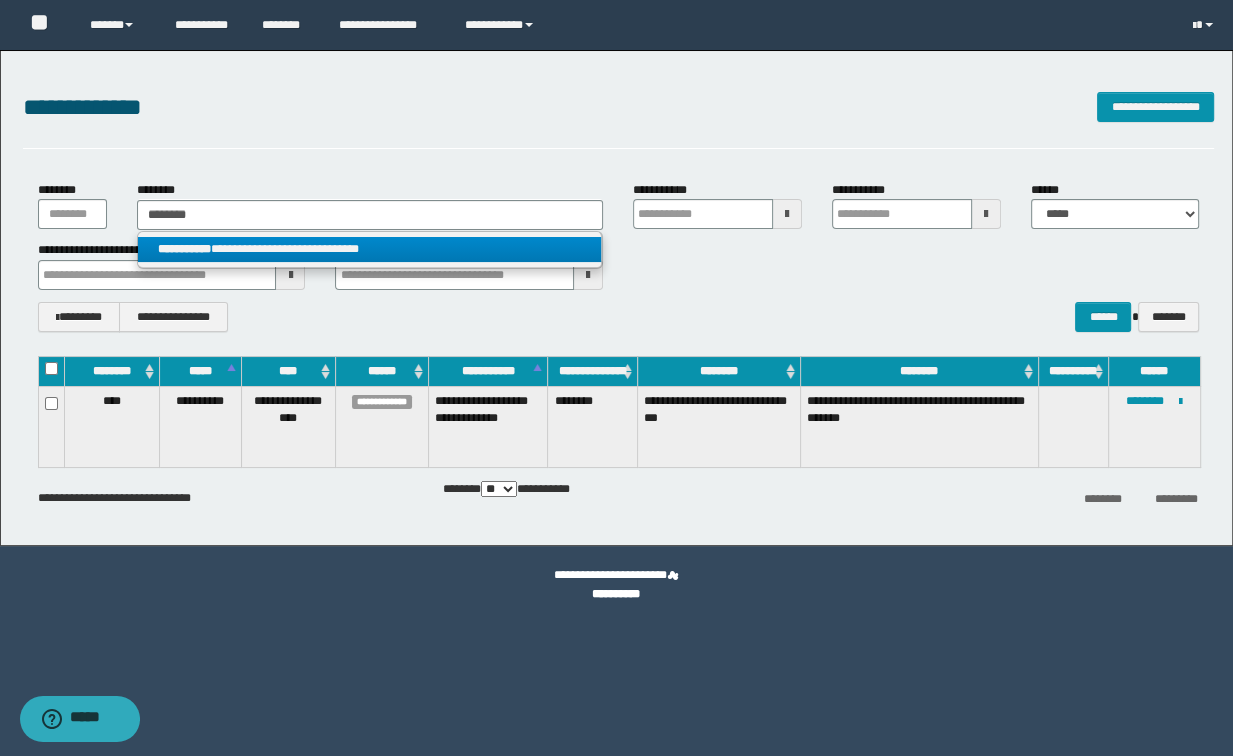 click on "**********" at bounding box center (370, 249) 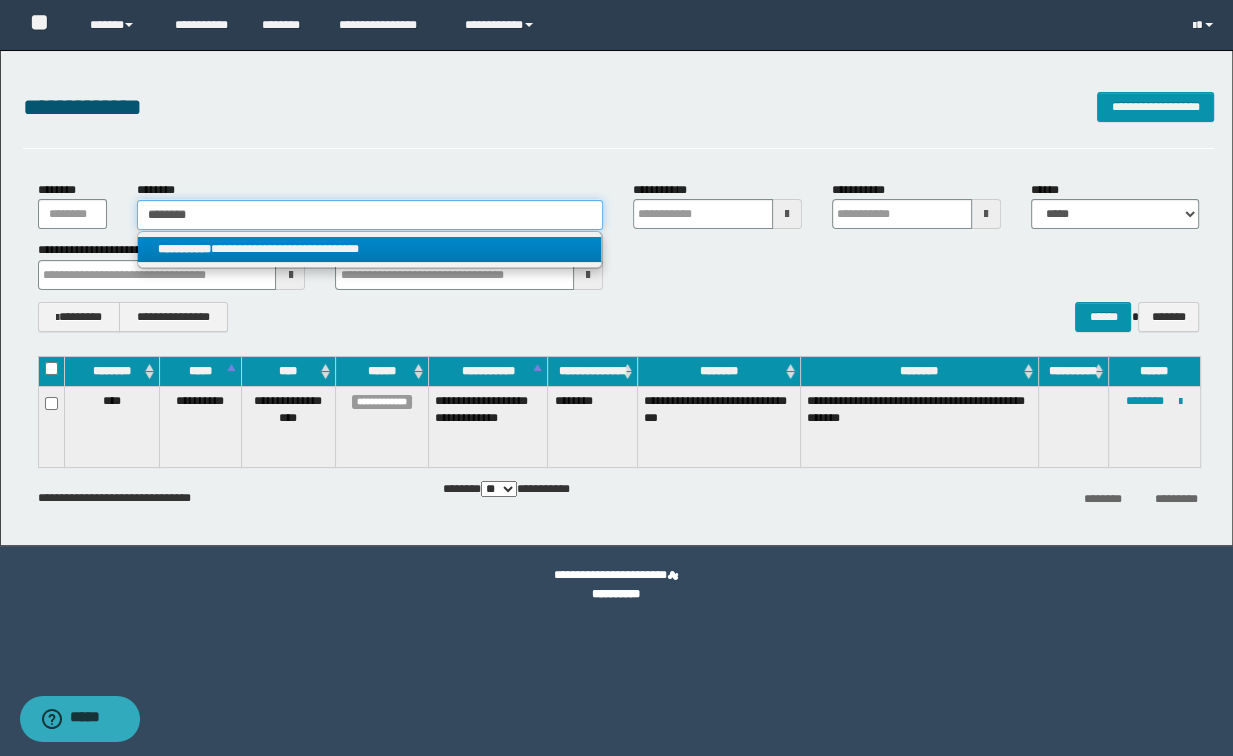 type 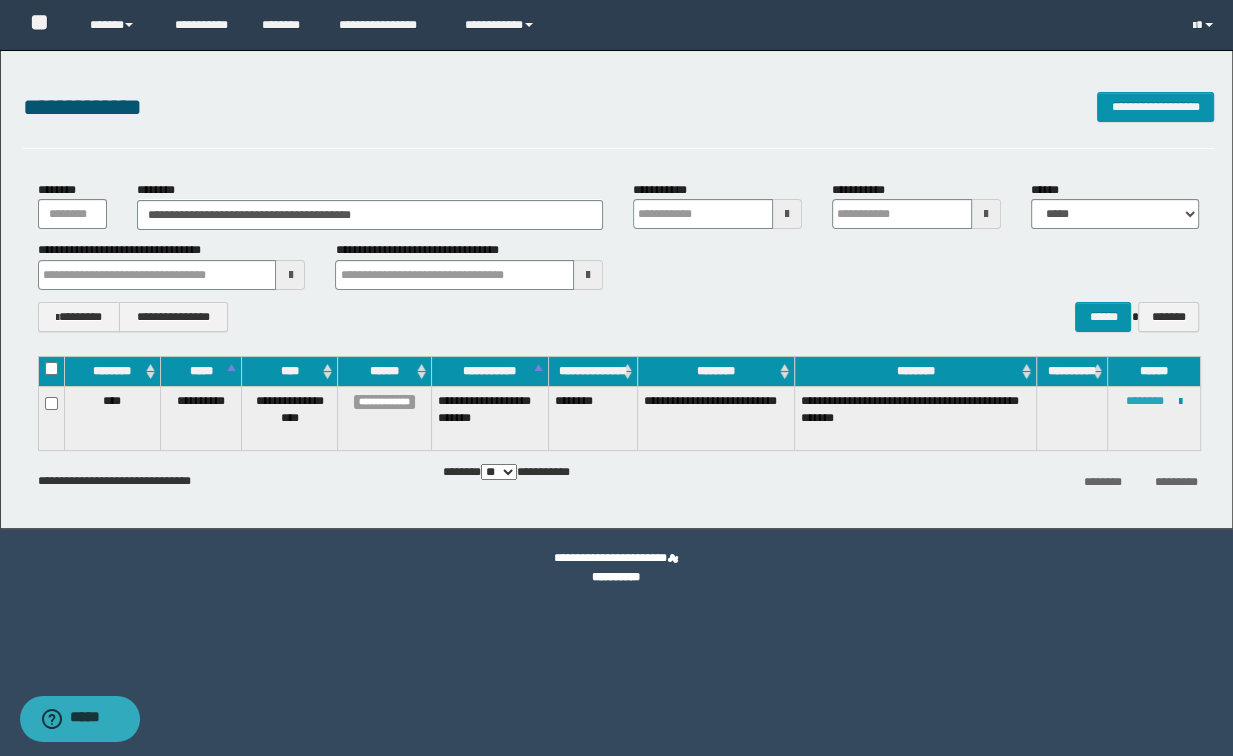 click on "********" at bounding box center (1145, 401) 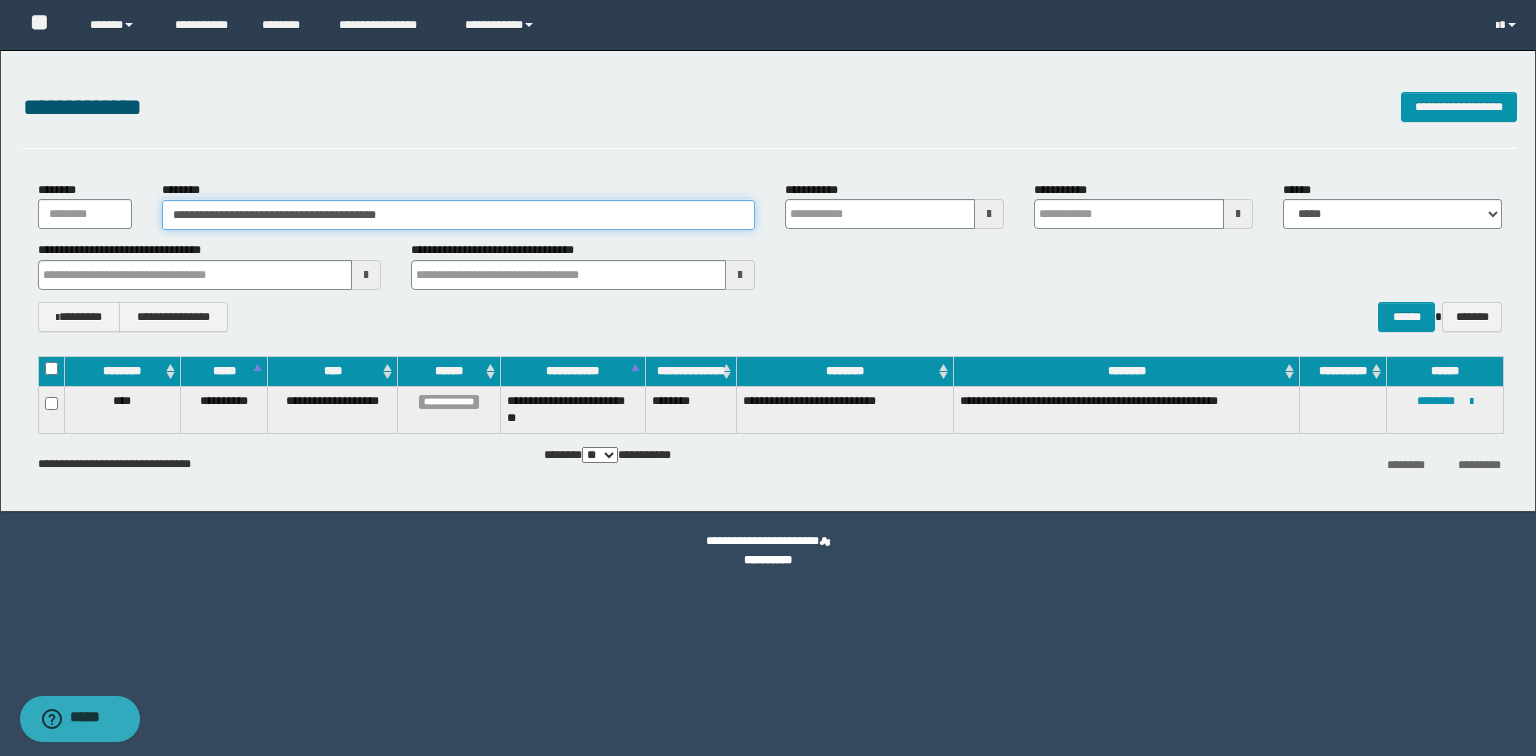 drag, startPoint x: 469, startPoint y: 212, endPoint x: 73, endPoint y: 212, distance: 396 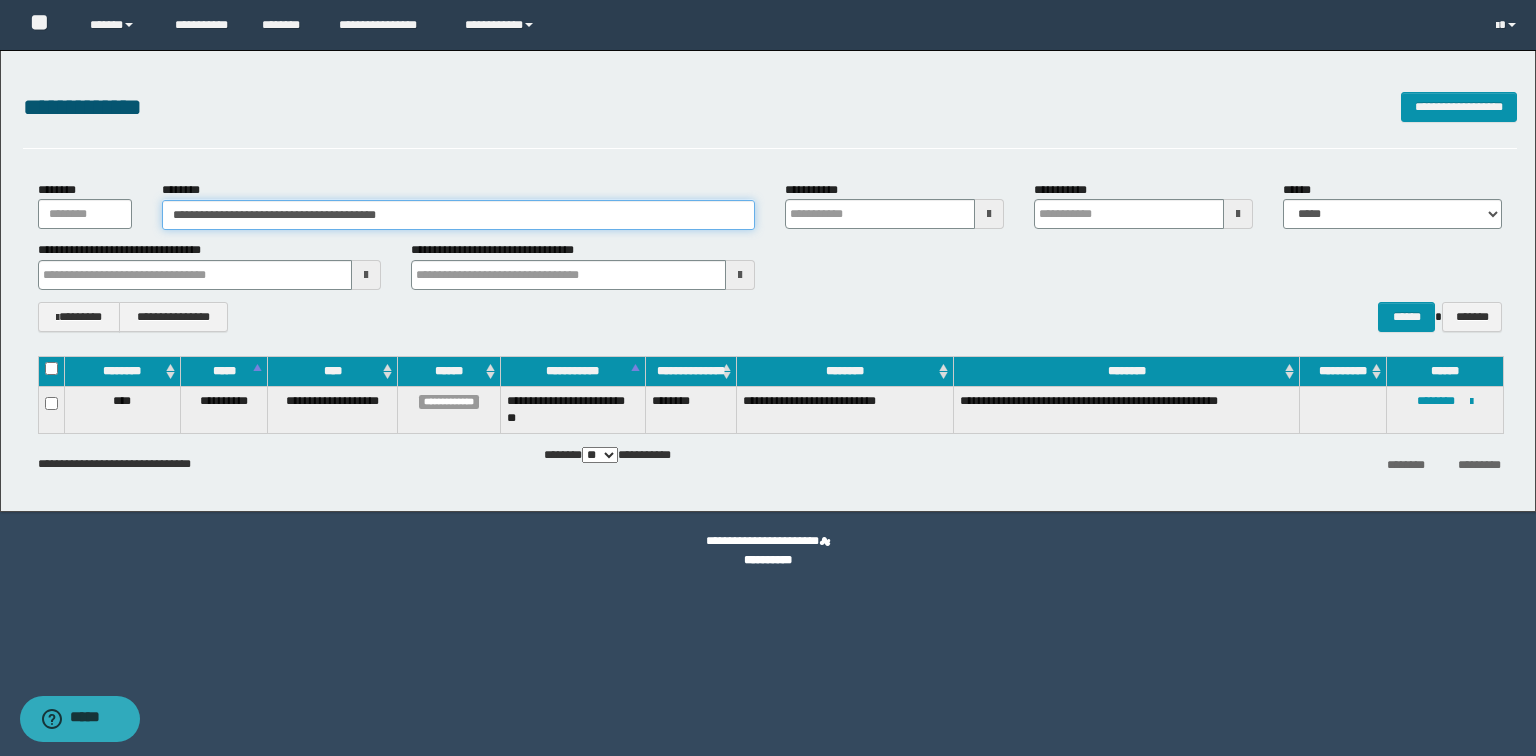 paste 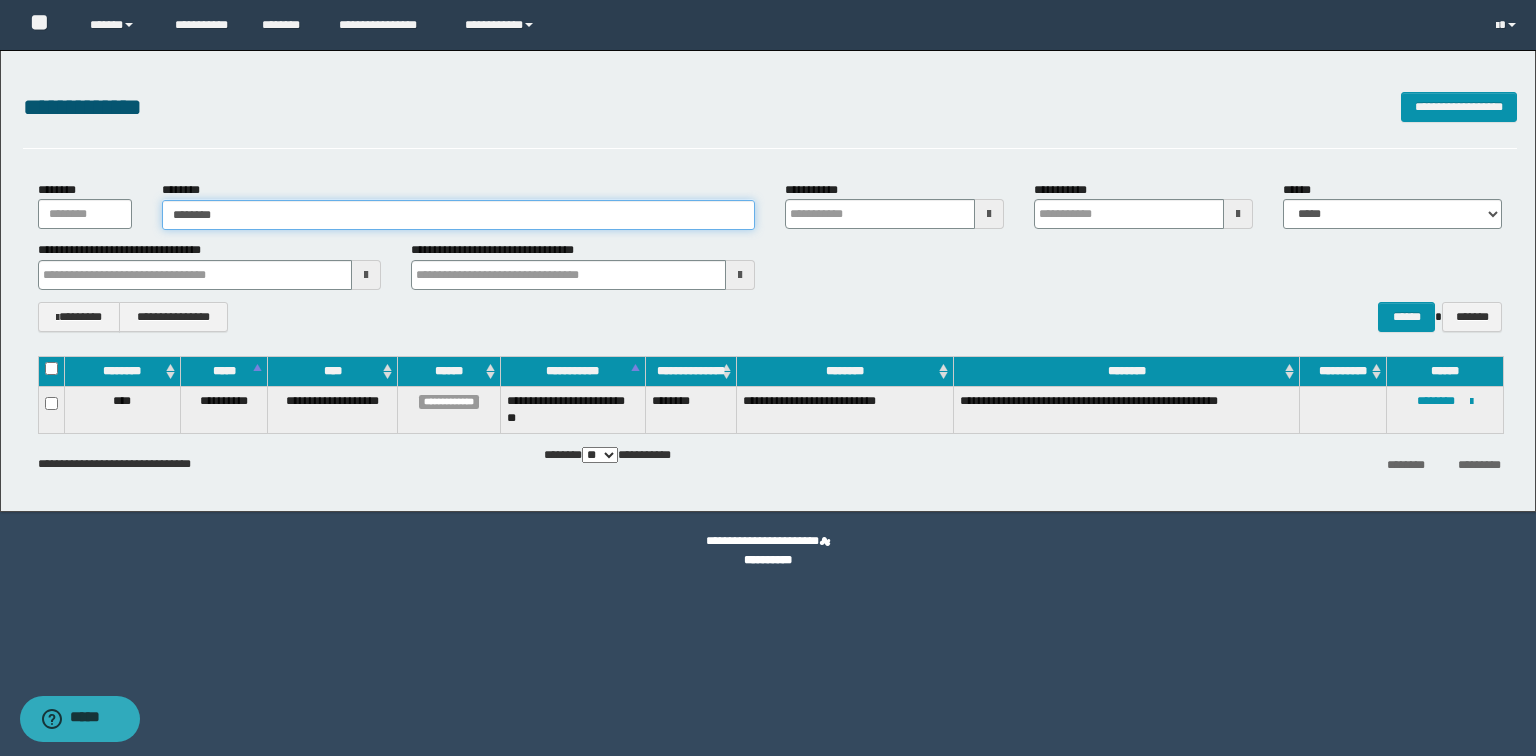 type on "********" 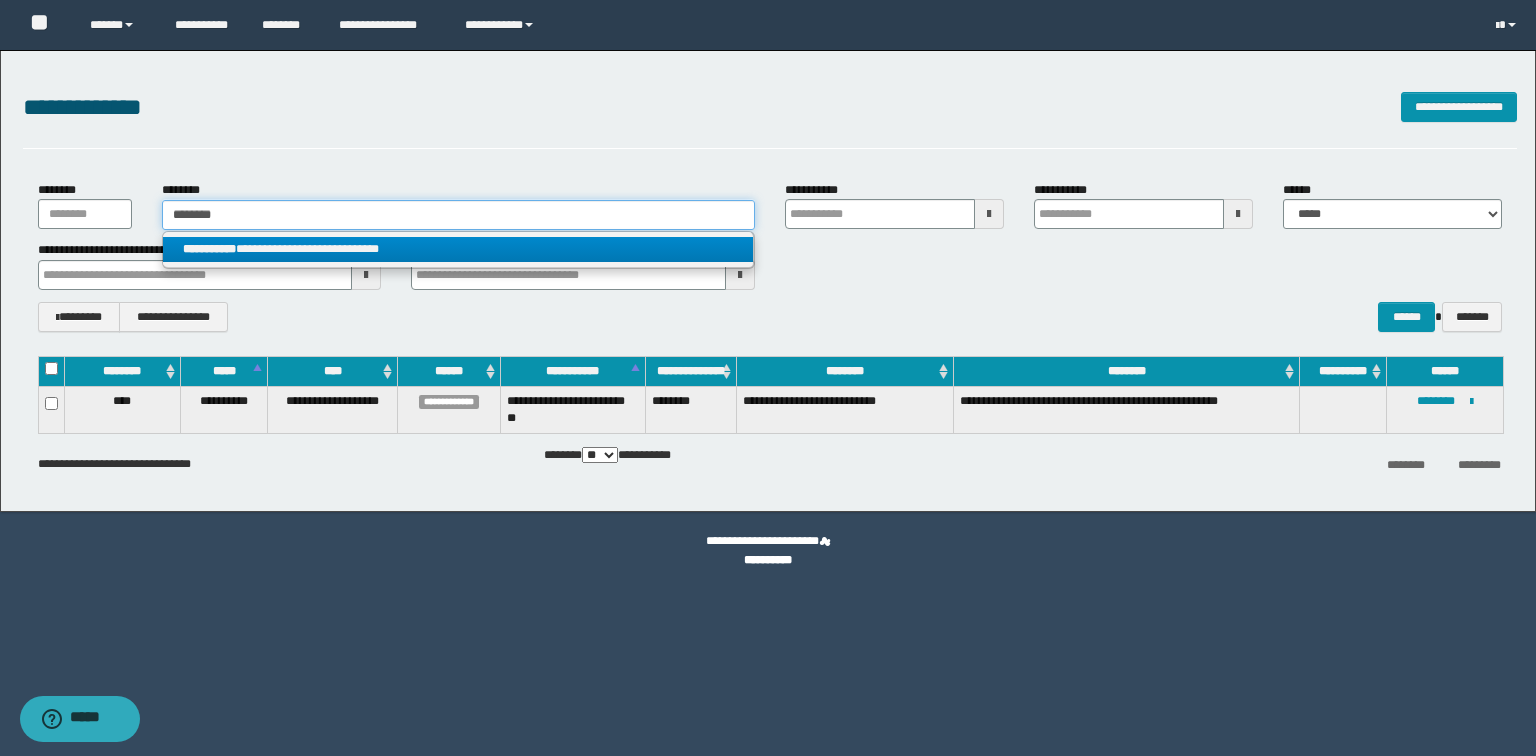 type on "********" 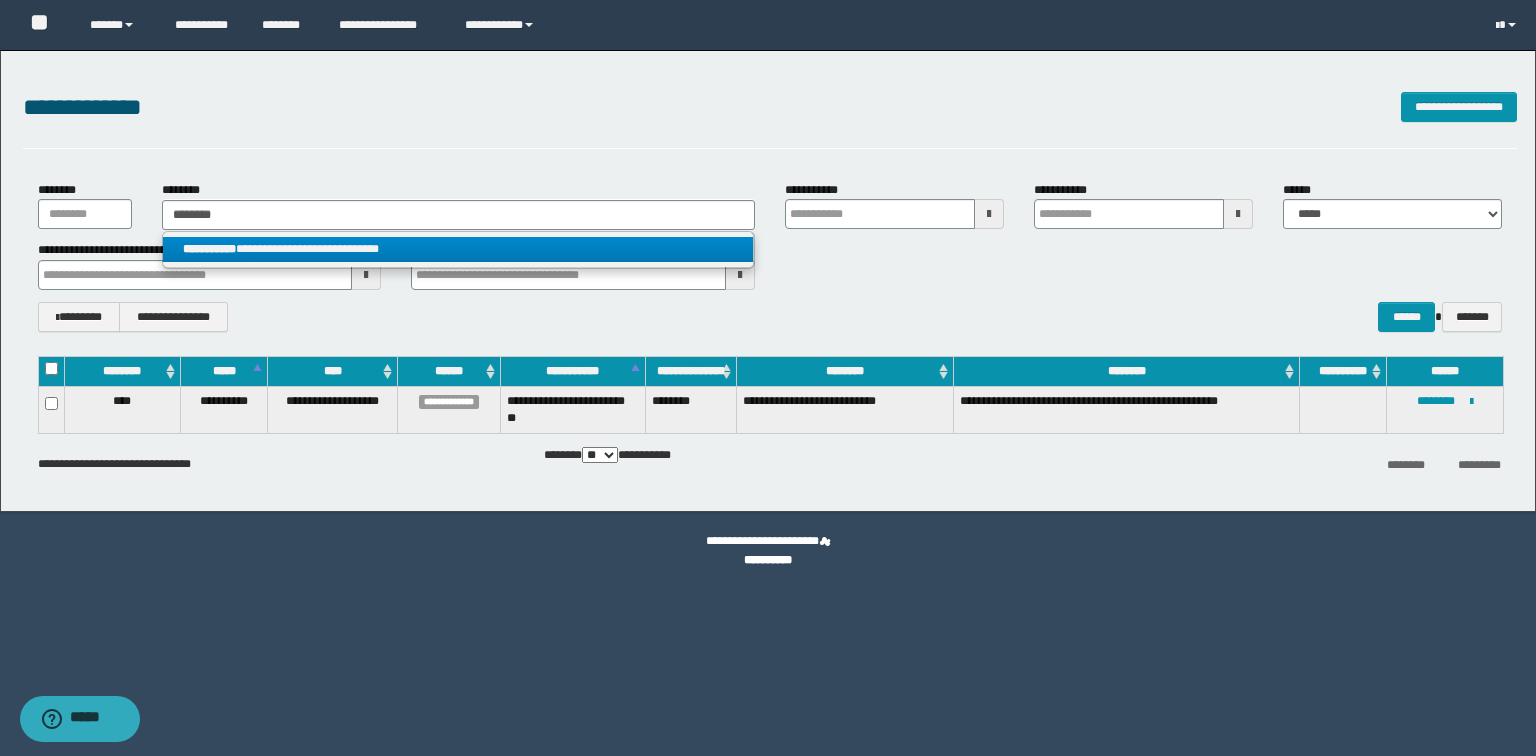 click on "**********" at bounding box center [458, 249] 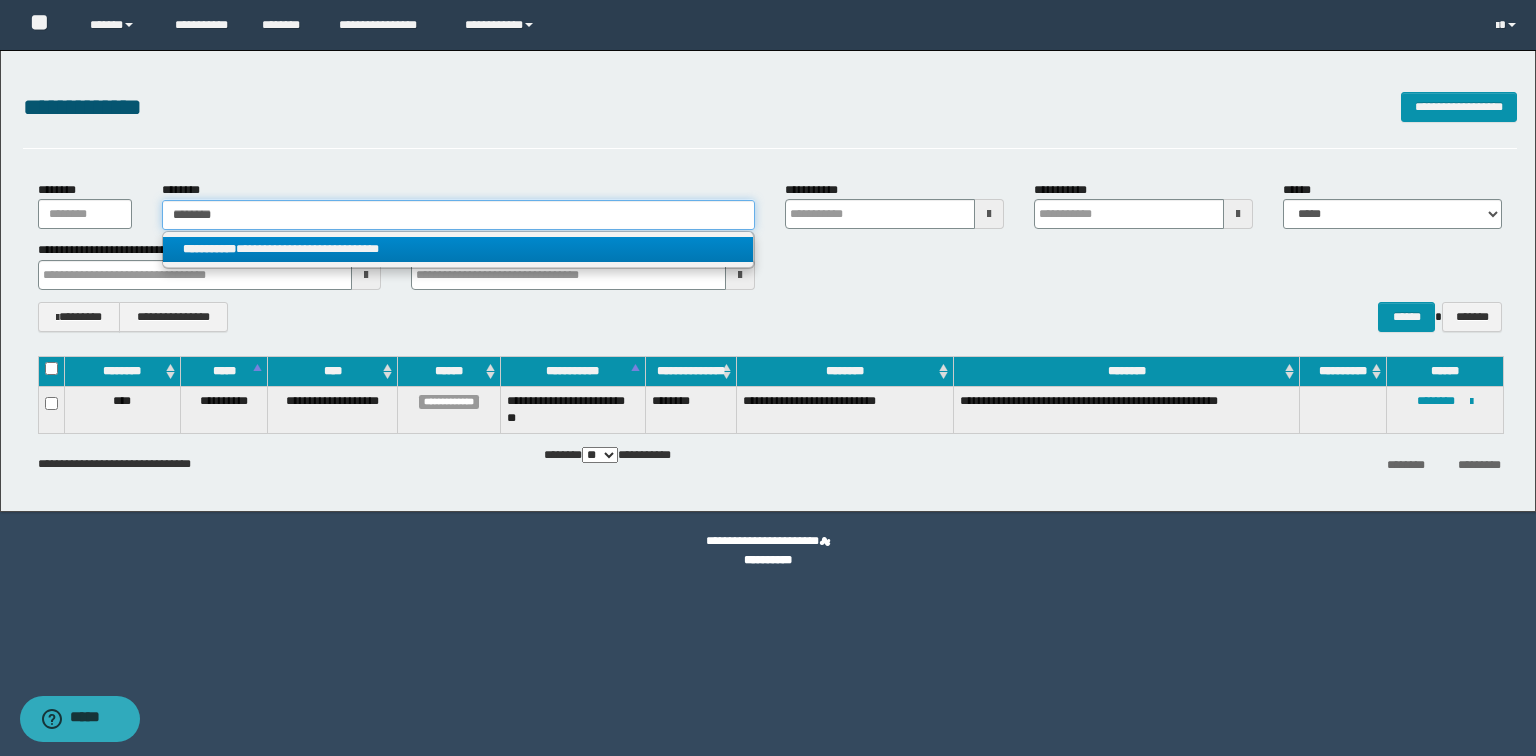 type 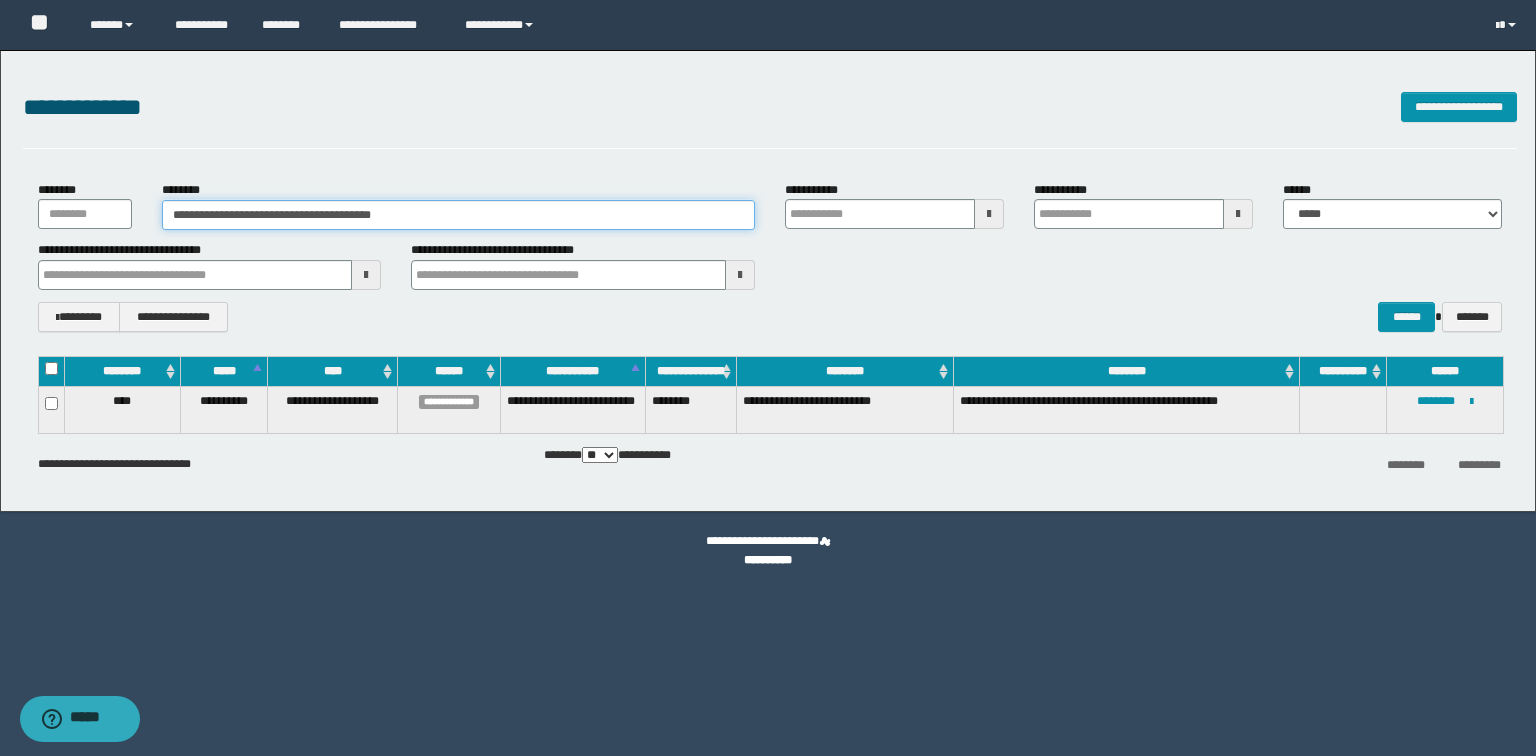 drag, startPoint x: 480, startPoint y: 205, endPoint x: 37, endPoint y: 215, distance: 443.11285 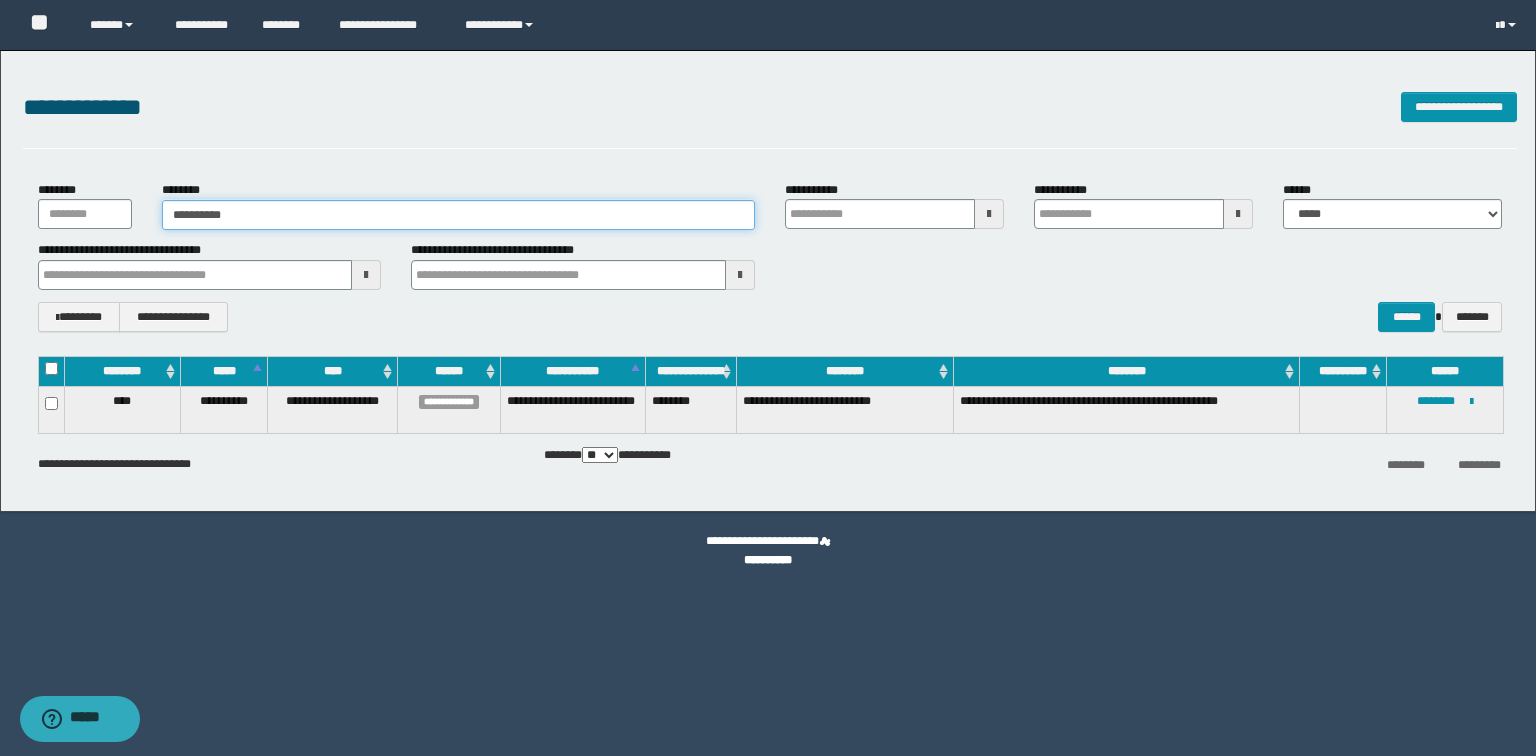 type on "**********" 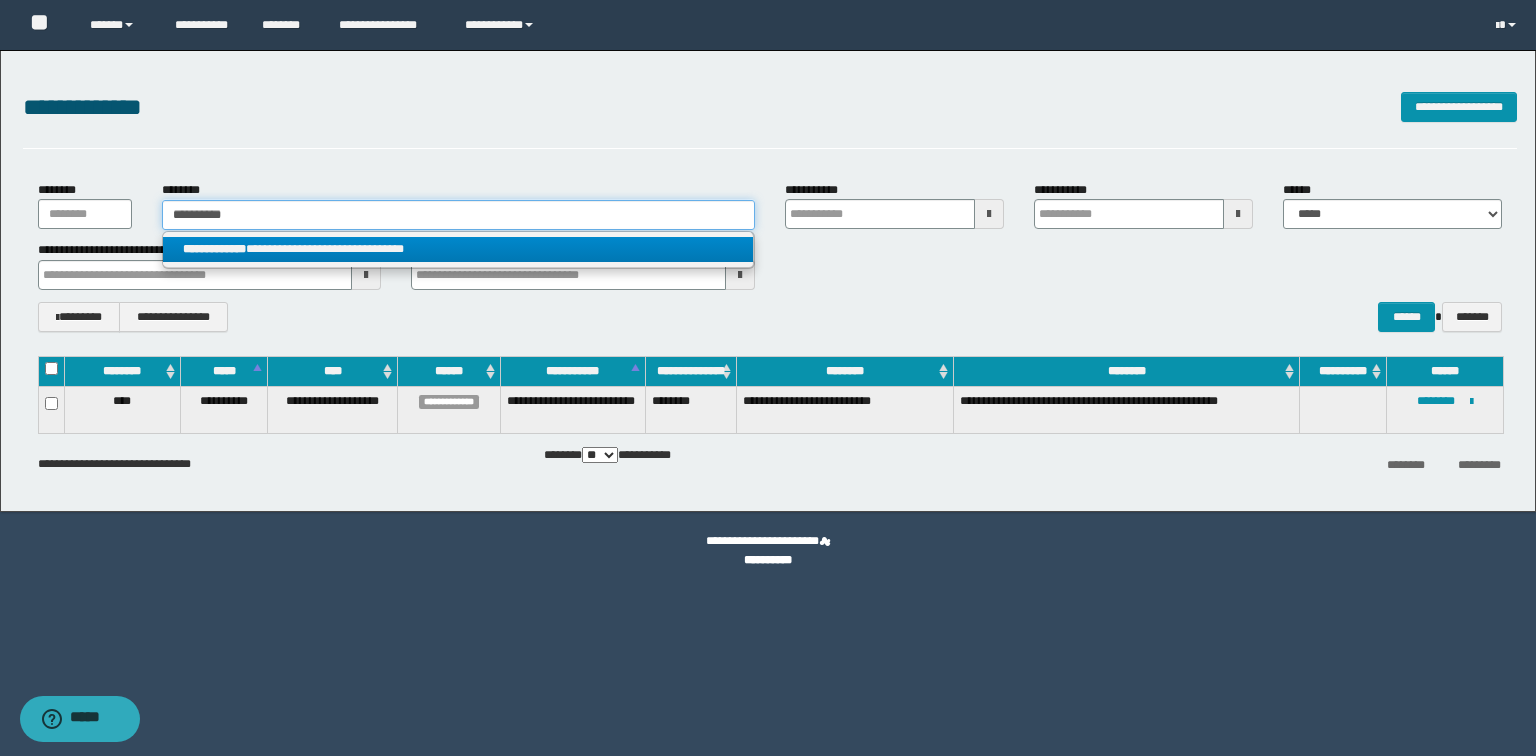 type on "**********" 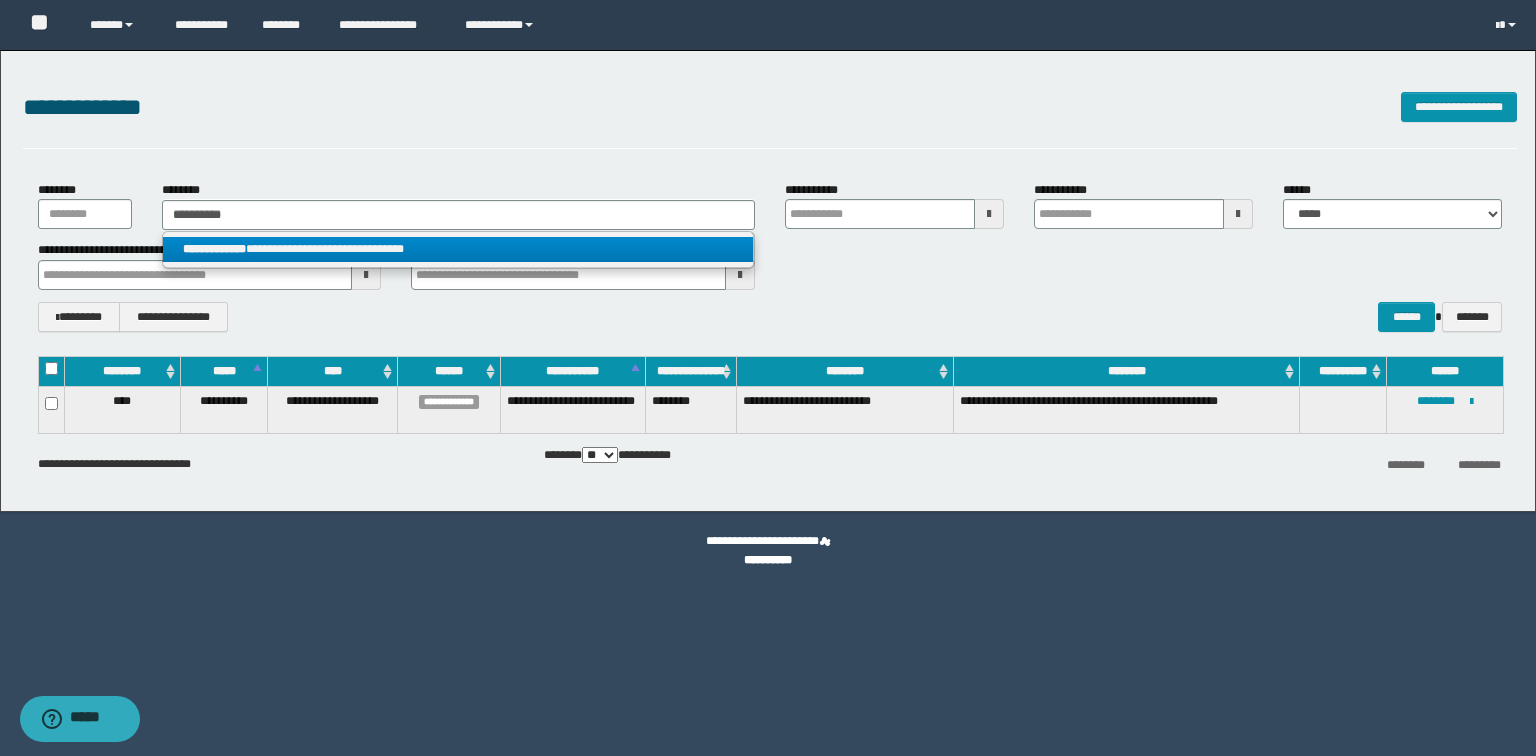 click on "**********" at bounding box center (458, 249) 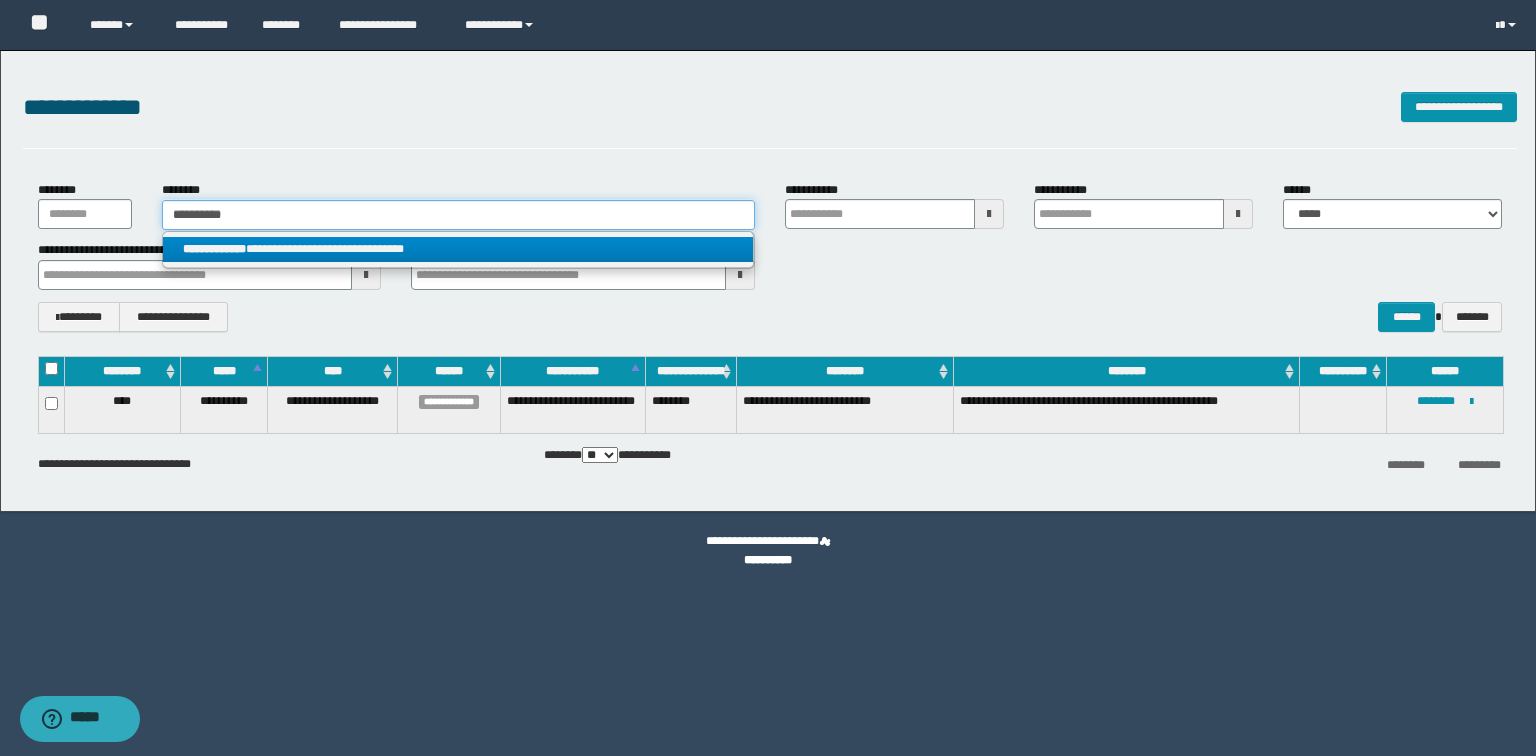 type 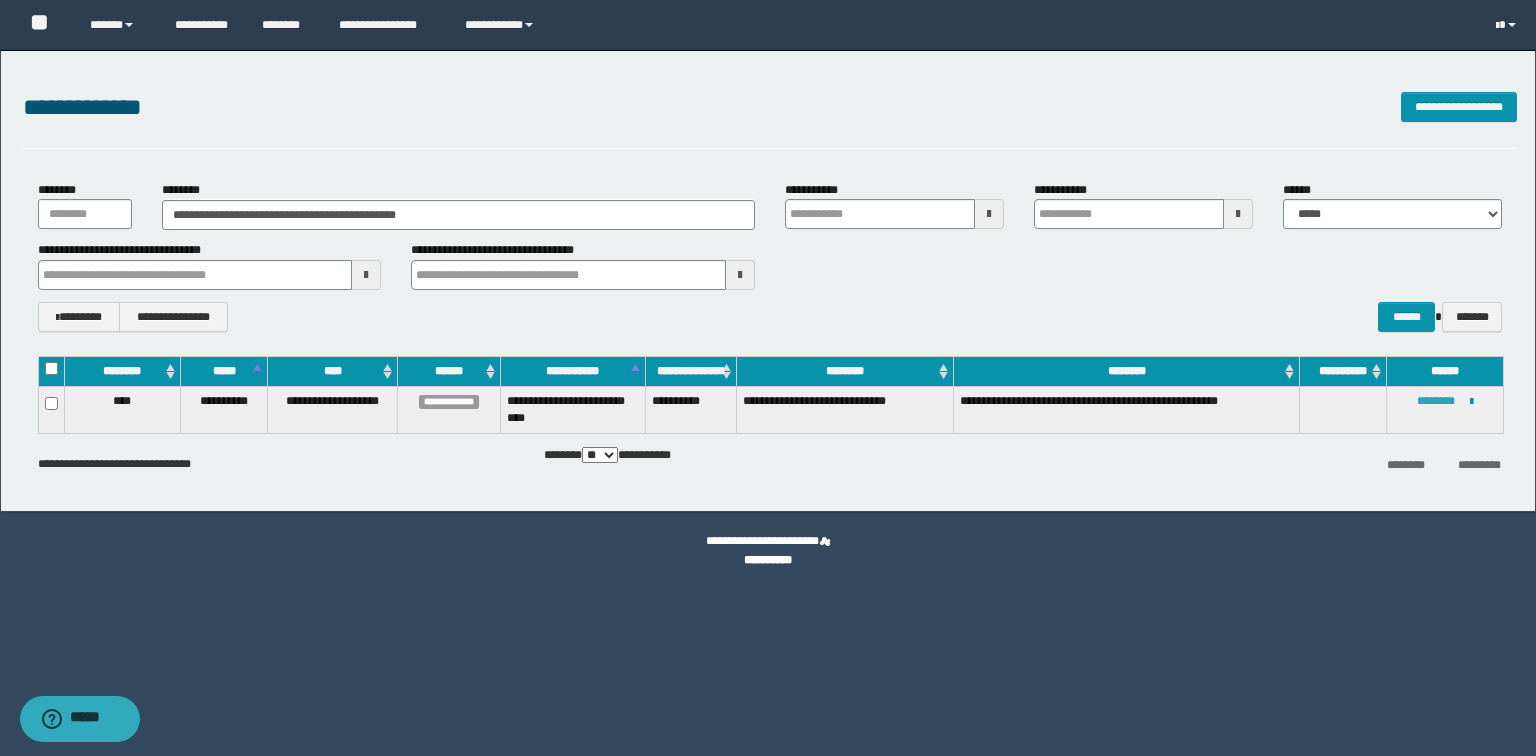 click on "********" at bounding box center (1436, 401) 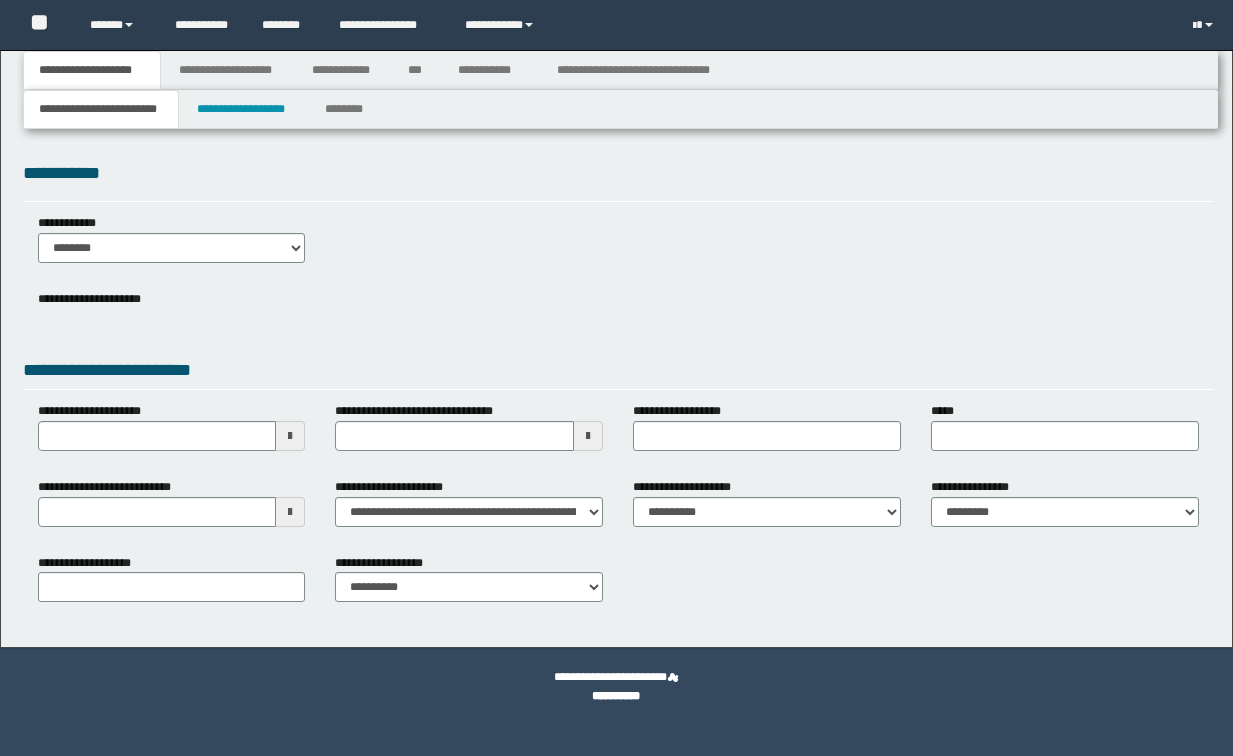 scroll, scrollTop: 0, scrollLeft: 0, axis: both 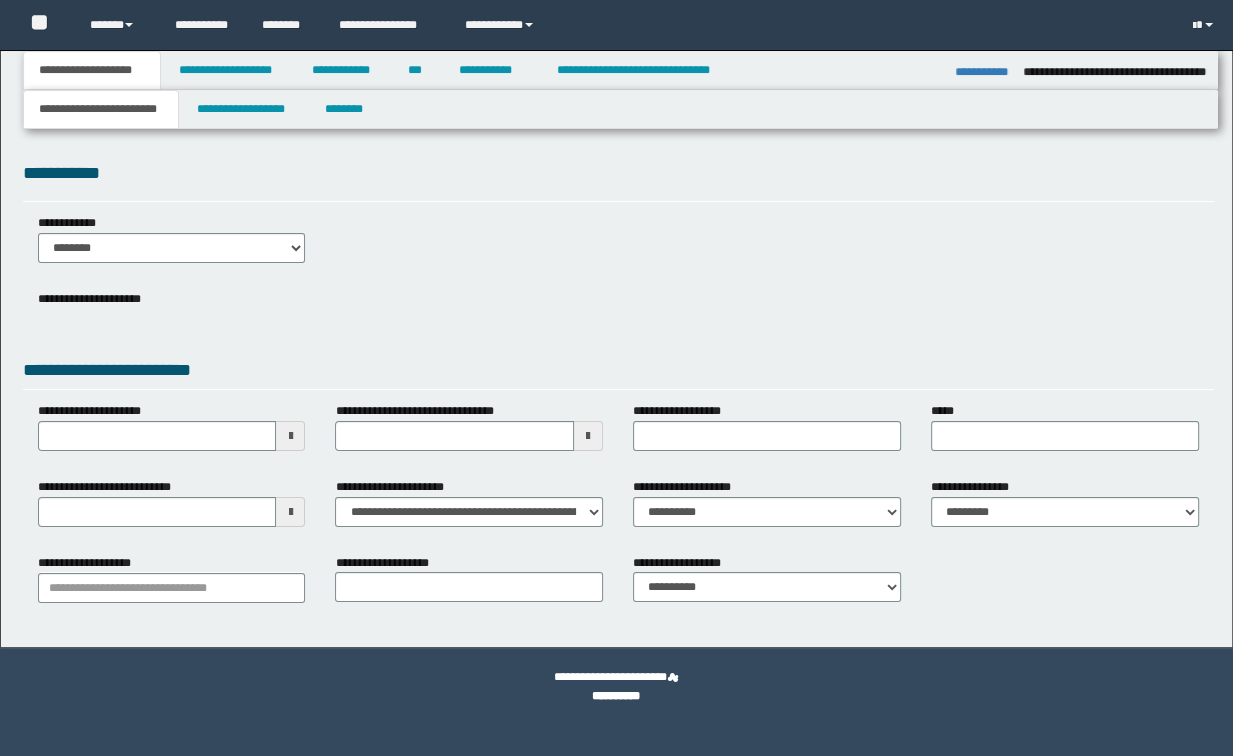 select on "*" 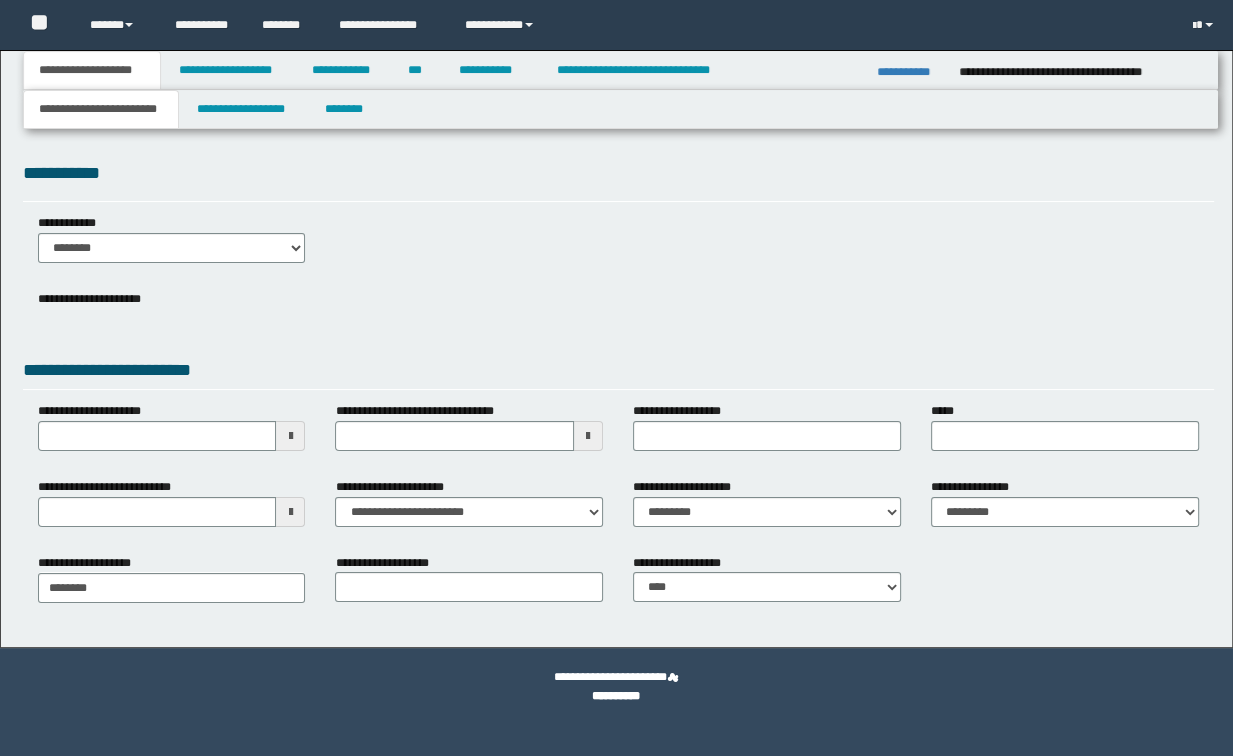 scroll, scrollTop: 0, scrollLeft: 0, axis: both 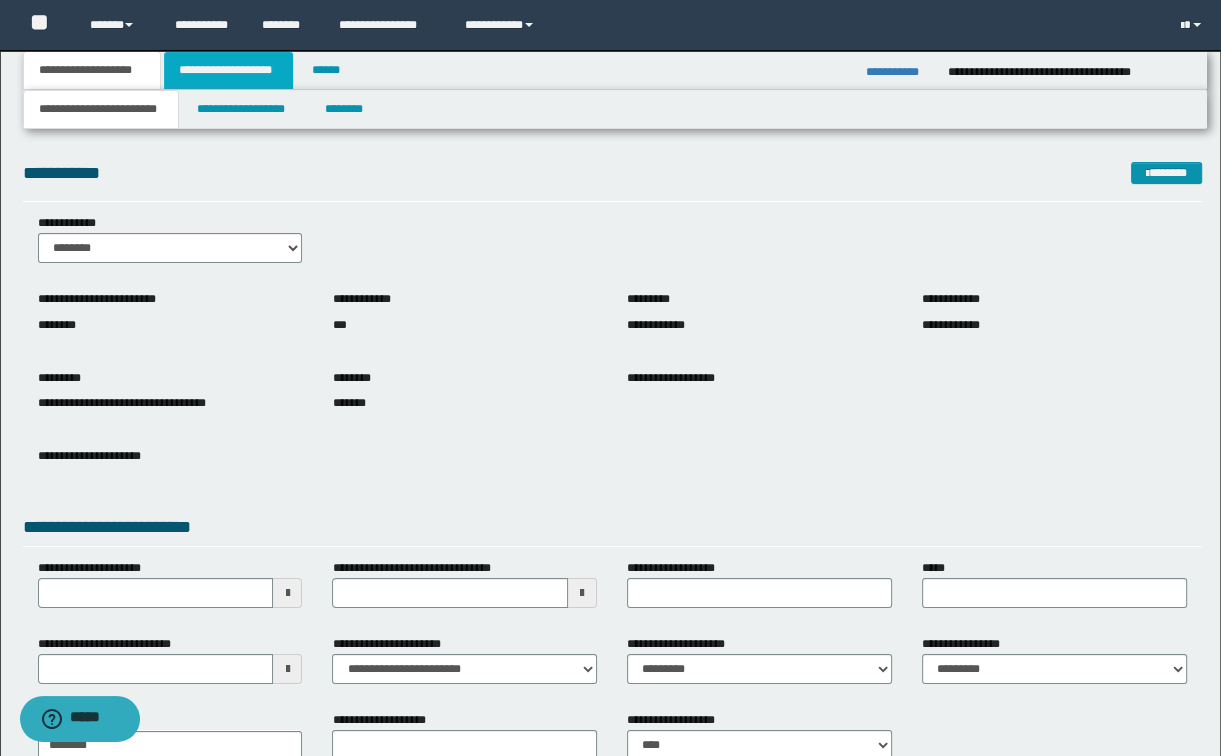 click on "**********" at bounding box center [228, 70] 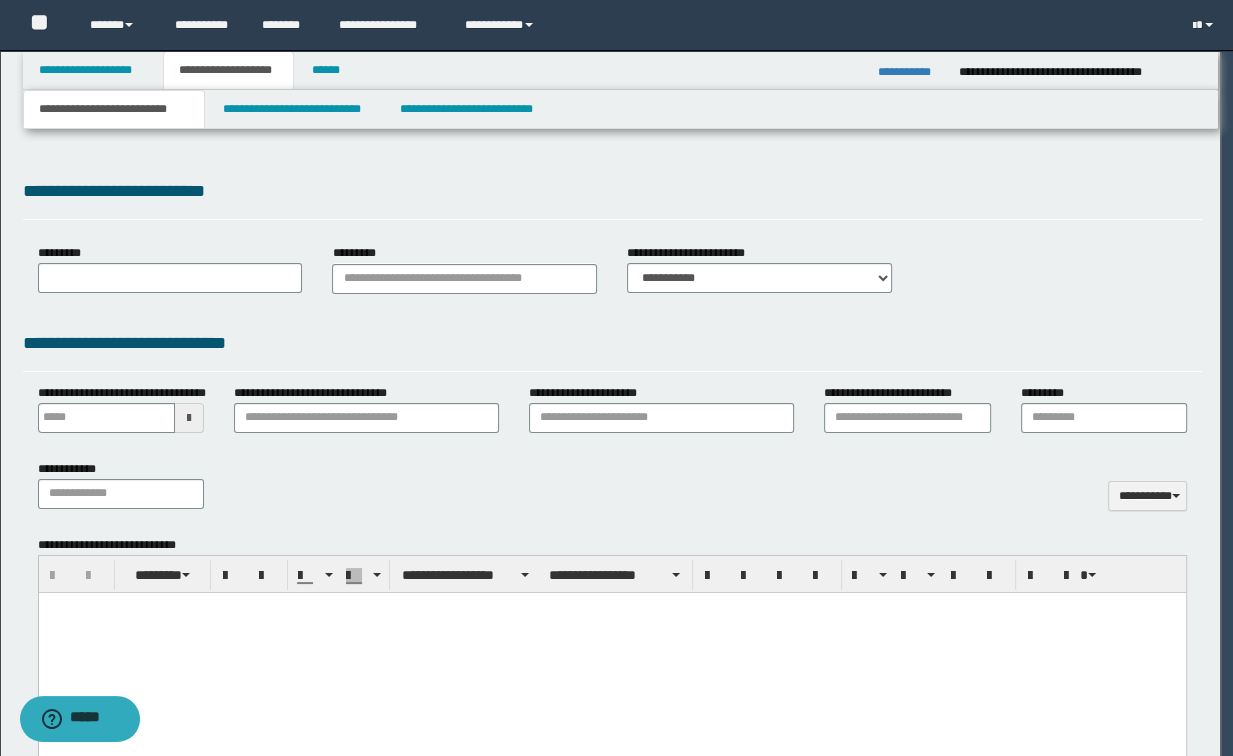 type 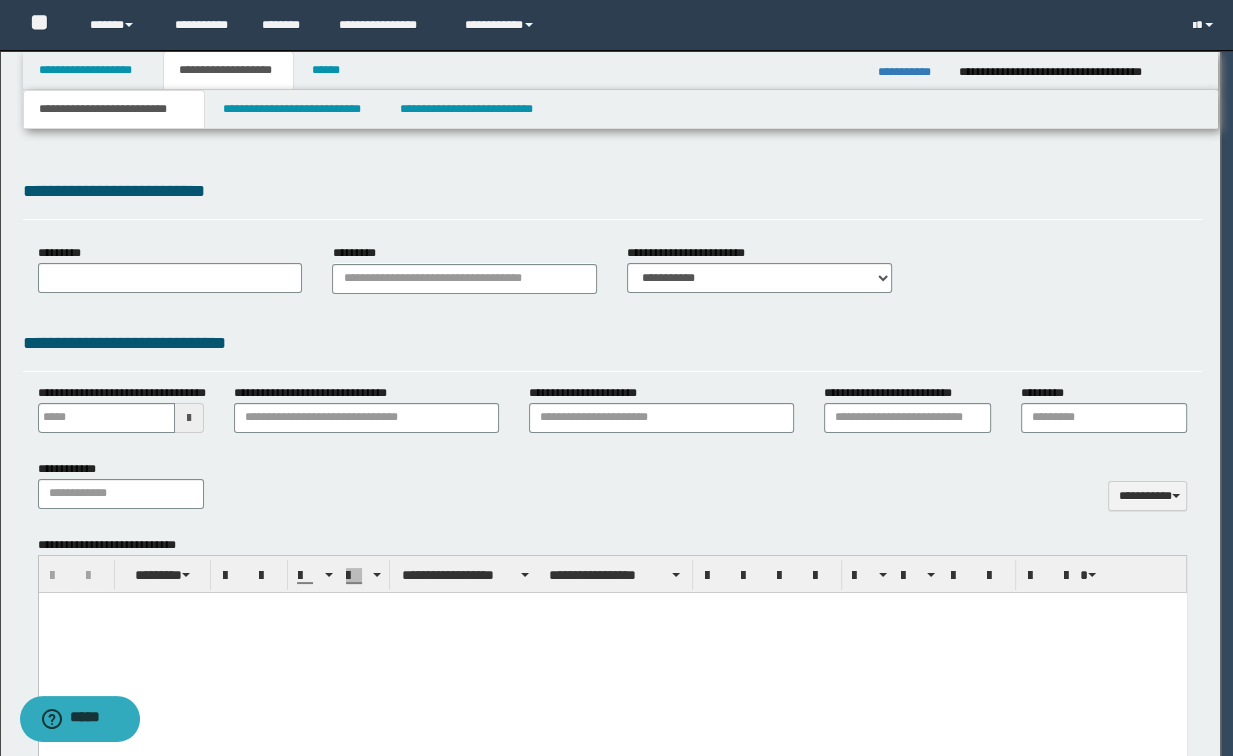 scroll, scrollTop: 0, scrollLeft: 0, axis: both 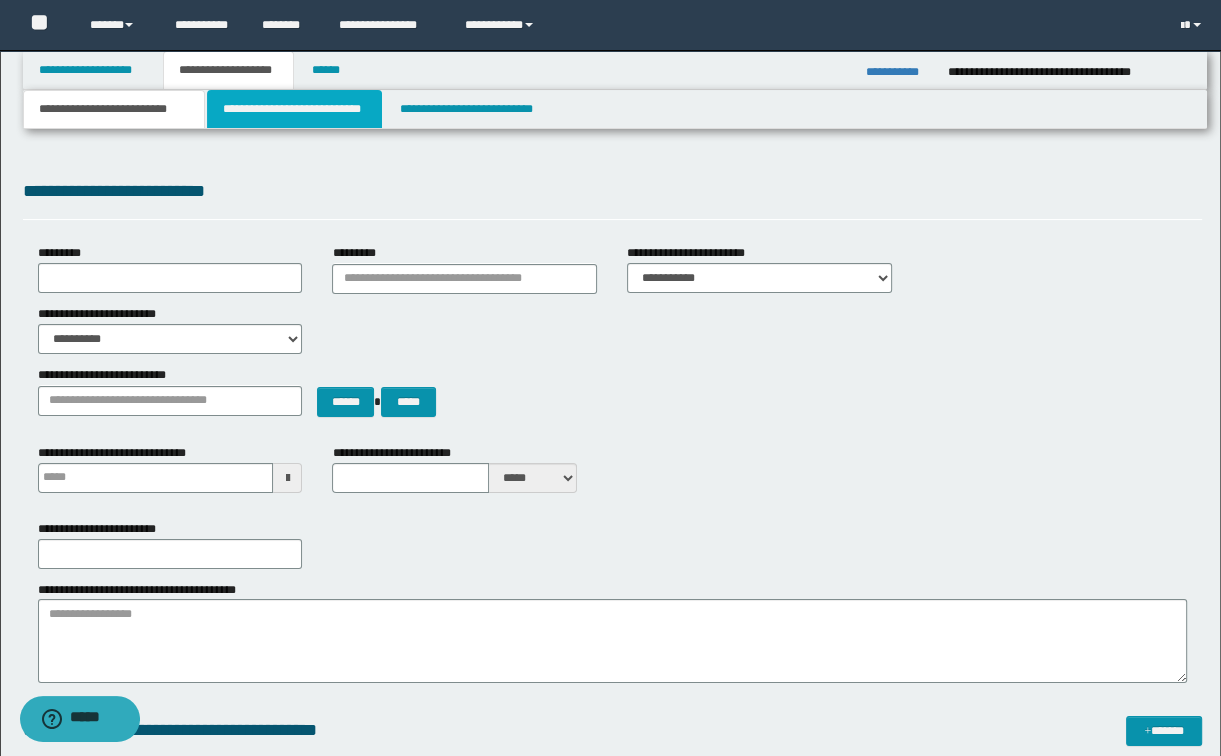 click on "**********" at bounding box center [294, 109] 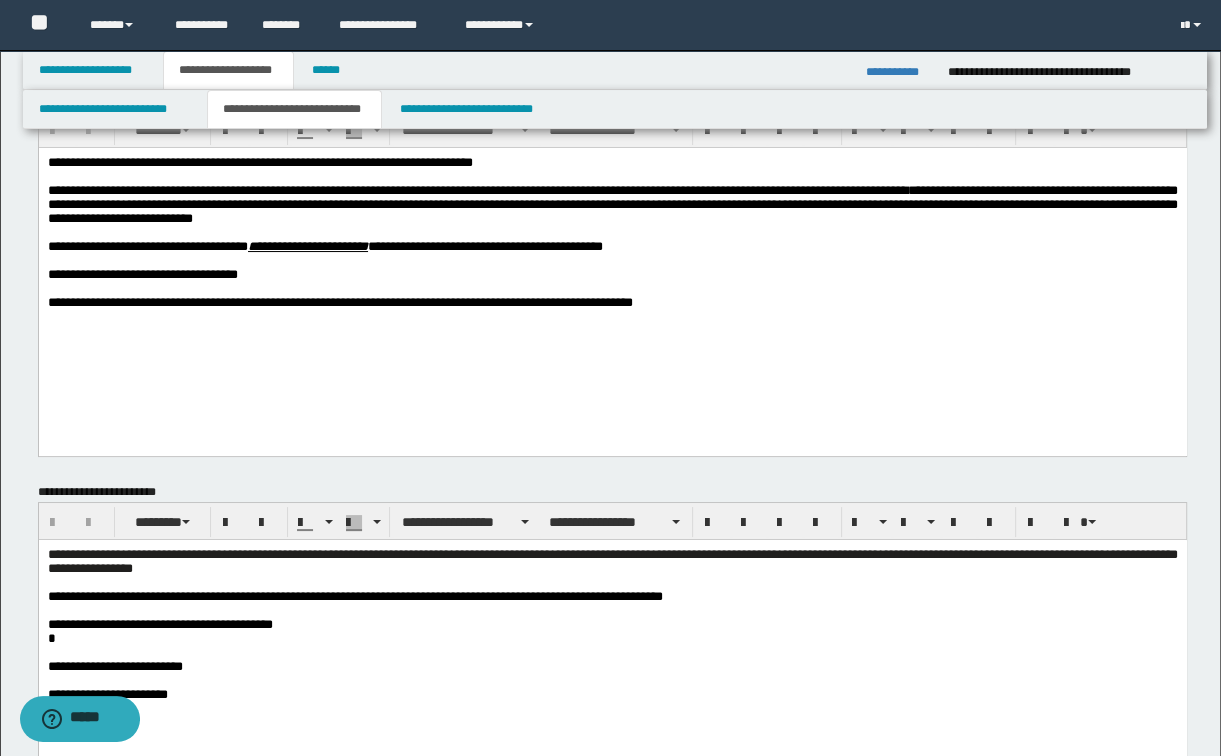 scroll, scrollTop: 0, scrollLeft: 0, axis: both 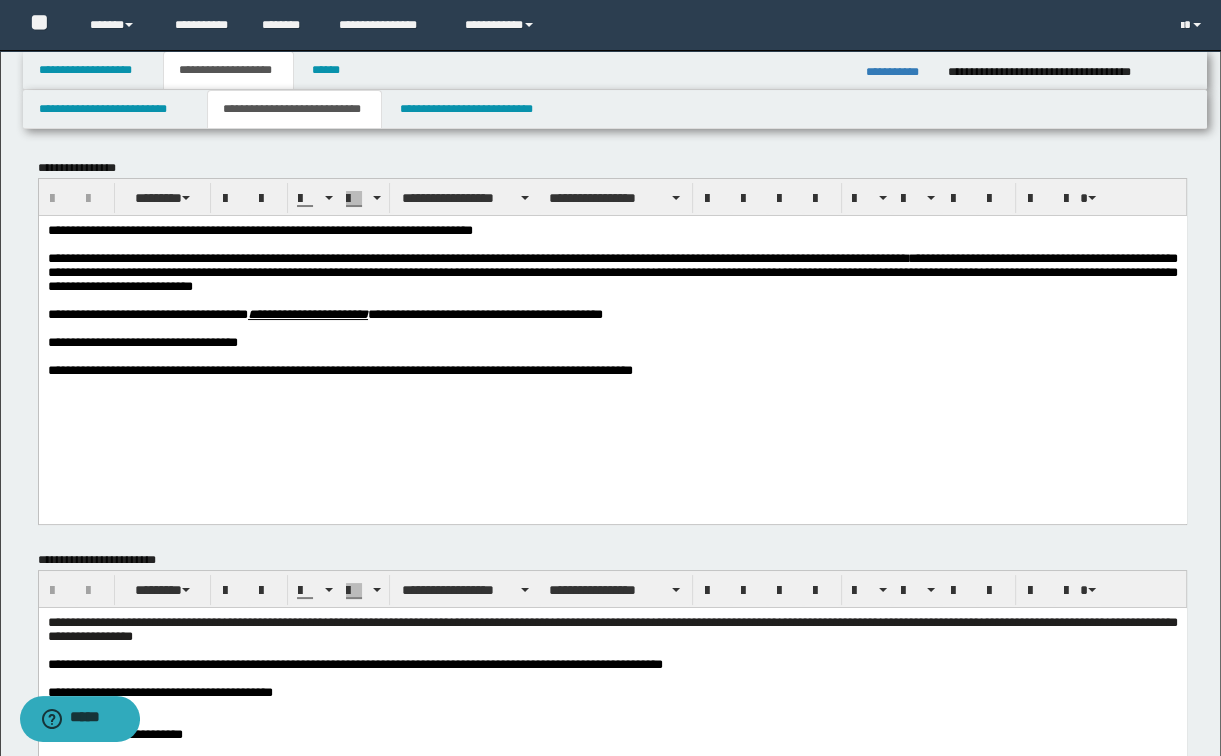 click on "**********" at bounding box center (612, 332) 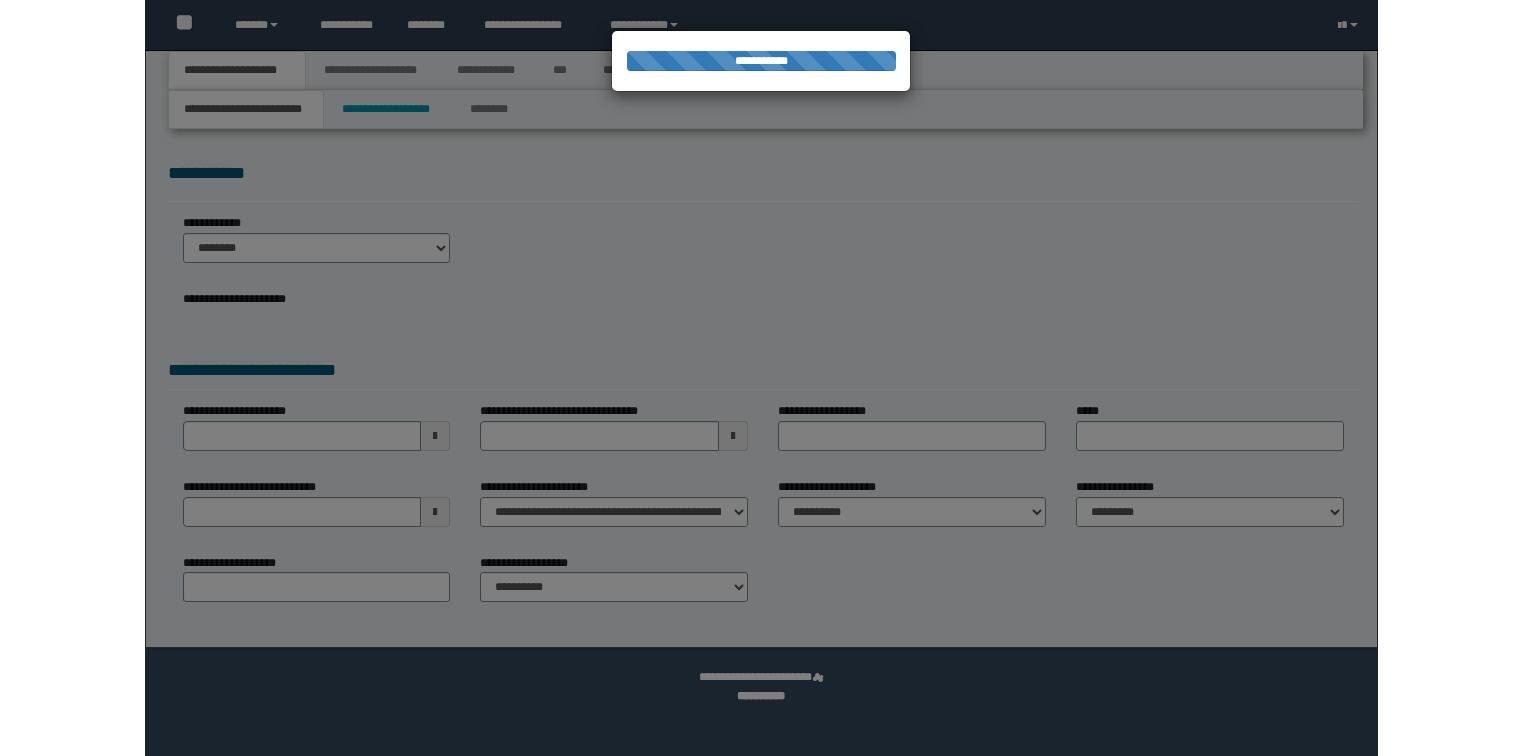 scroll, scrollTop: 0, scrollLeft: 0, axis: both 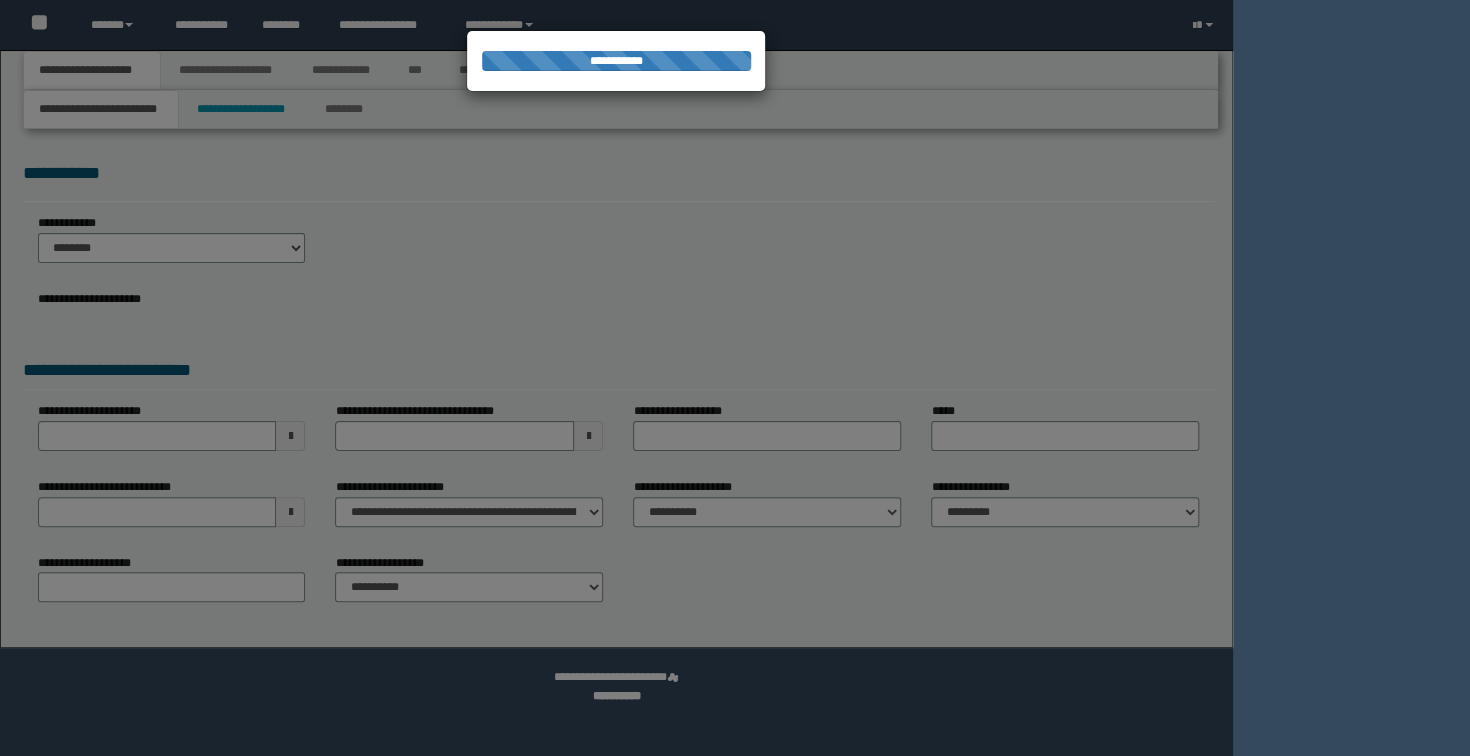 select on "*" 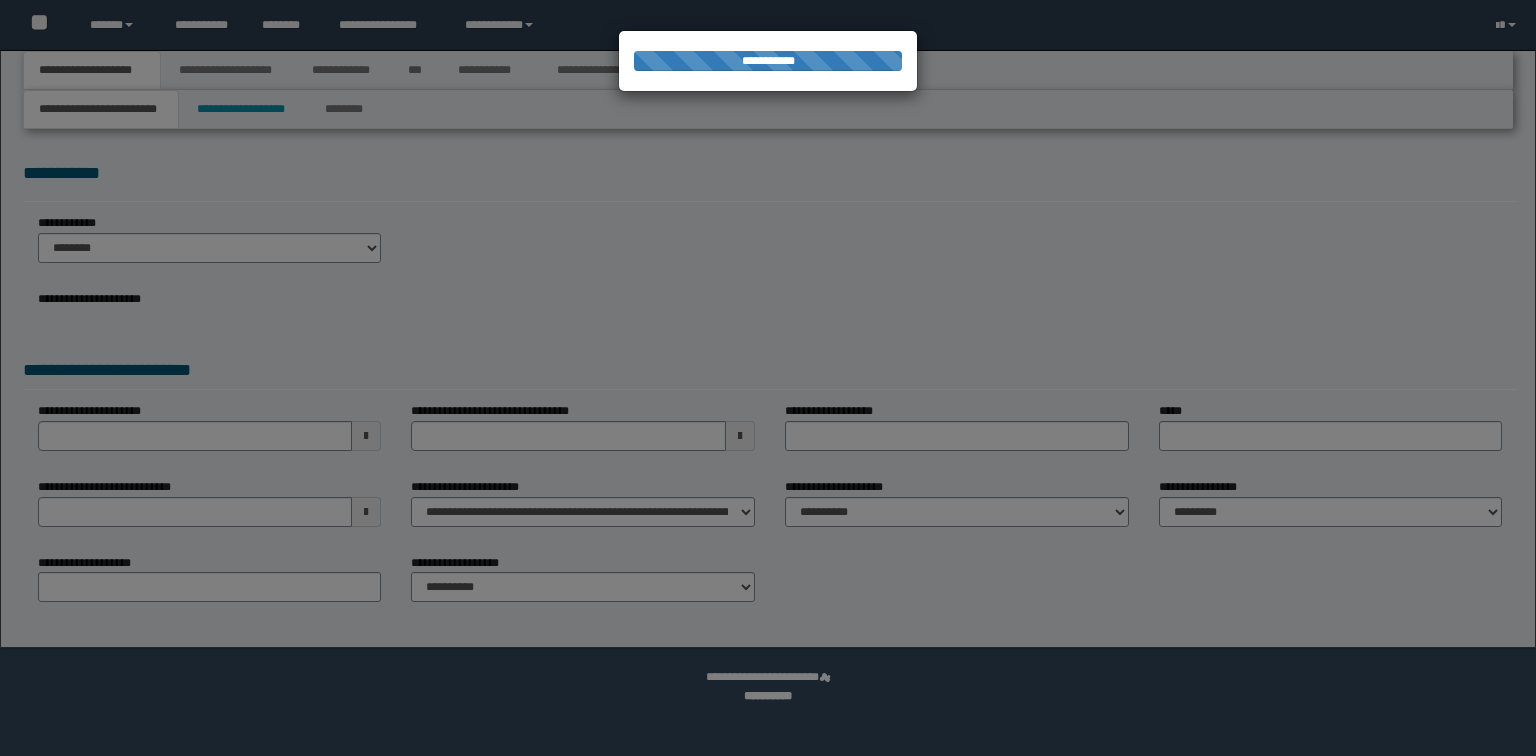 scroll, scrollTop: 0, scrollLeft: 0, axis: both 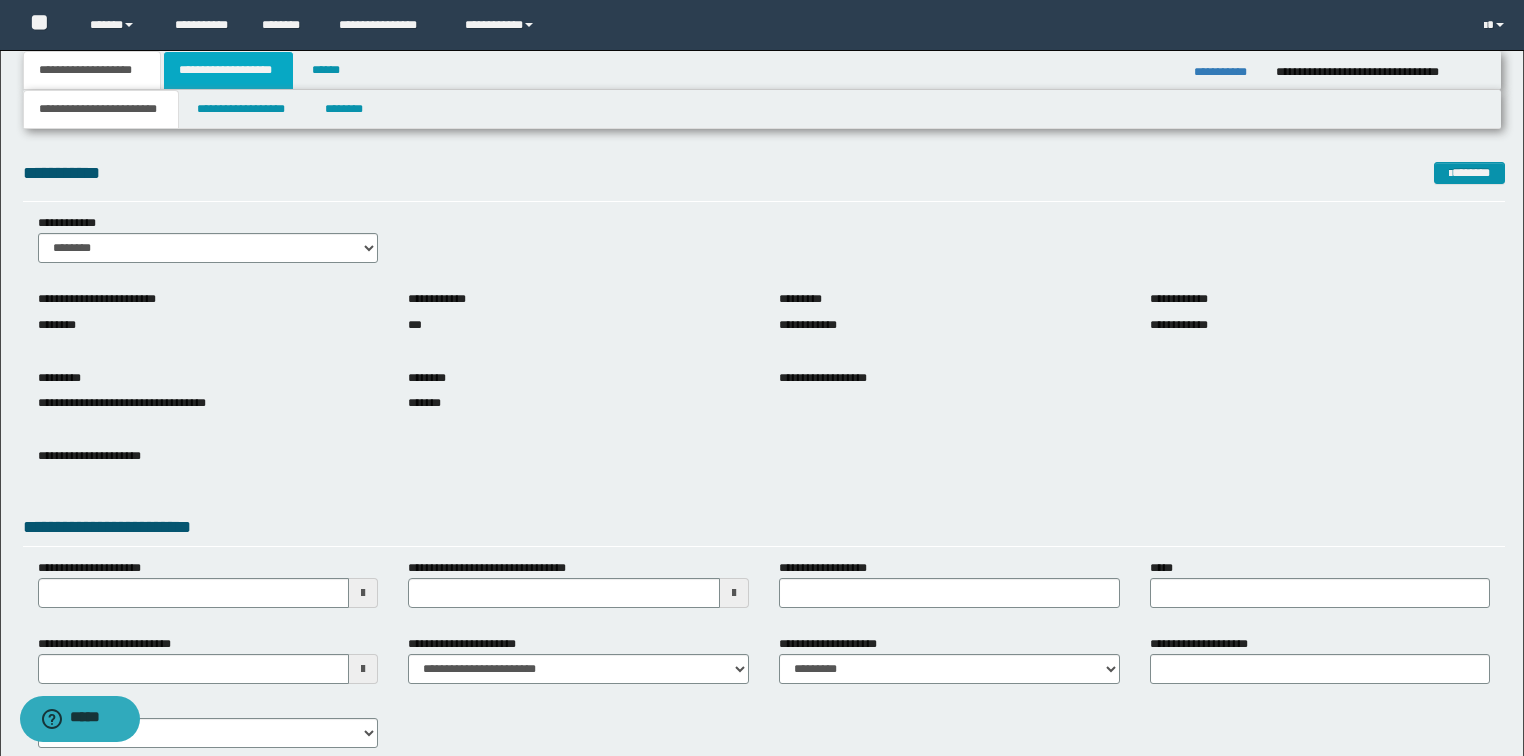 click on "**********" at bounding box center (228, 70) 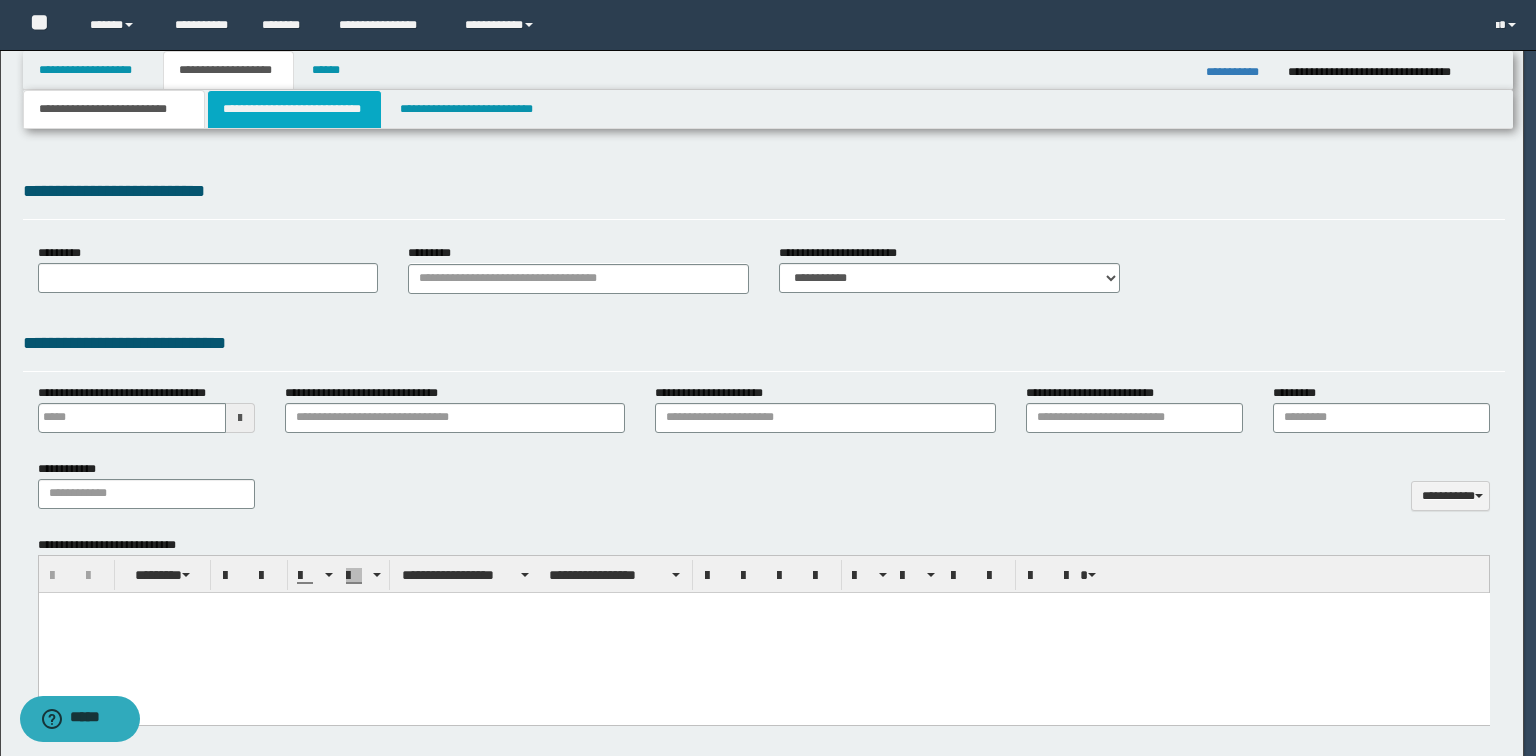 scroll, scrollTop: 0, scrollLeft: 0, axis: both 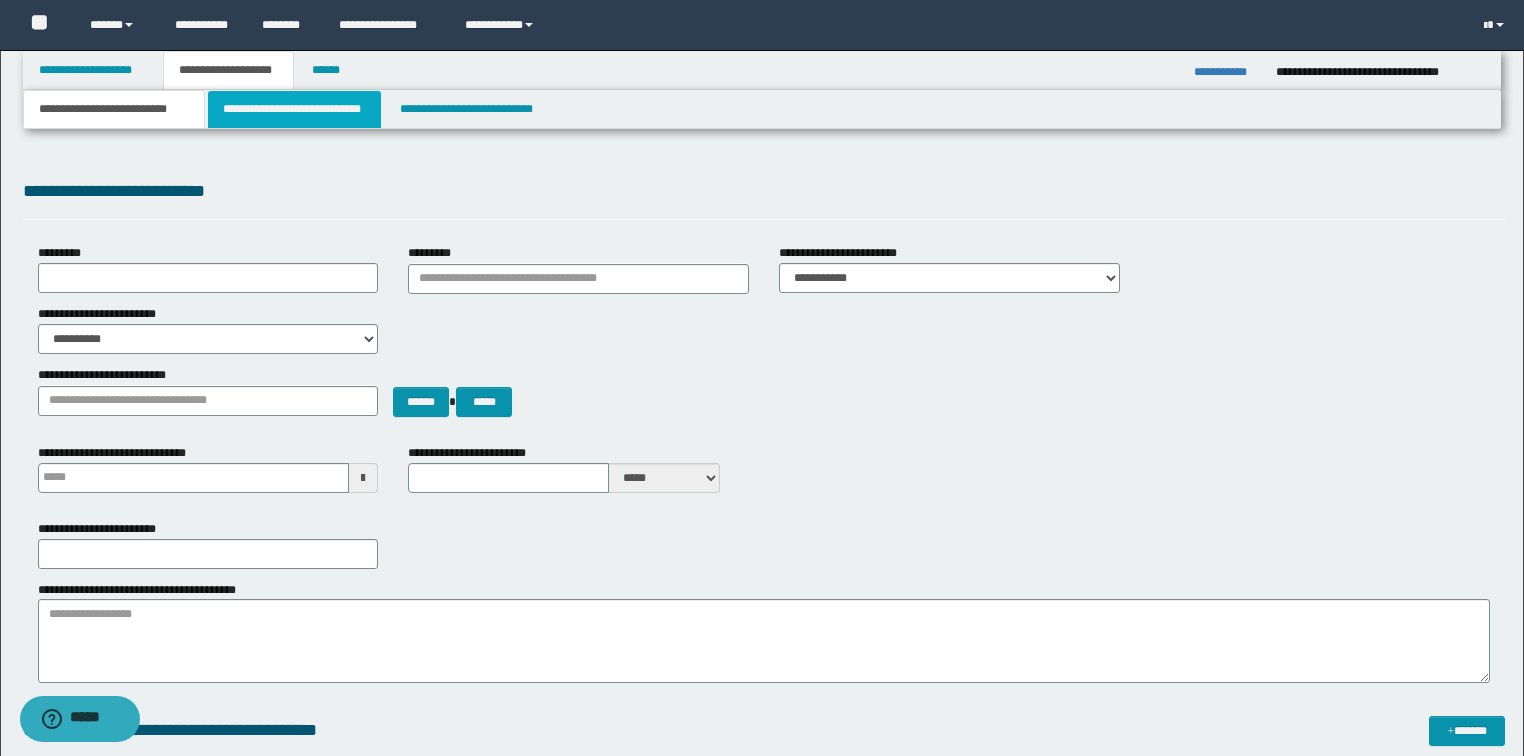 click on "**********" at bounding box center (294, 109) 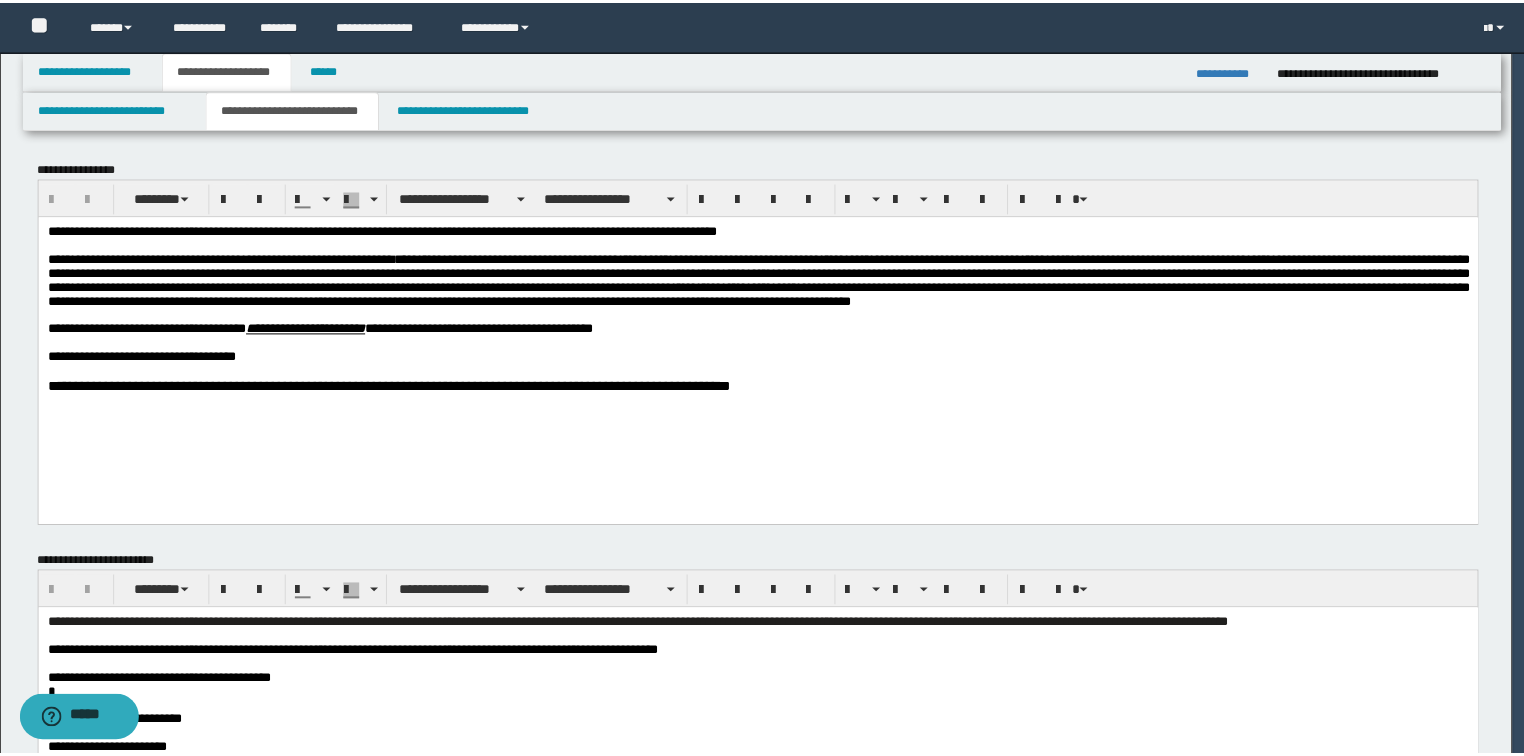 scroll, scrollTop: 0, scrollLeft: 0, axis: both 